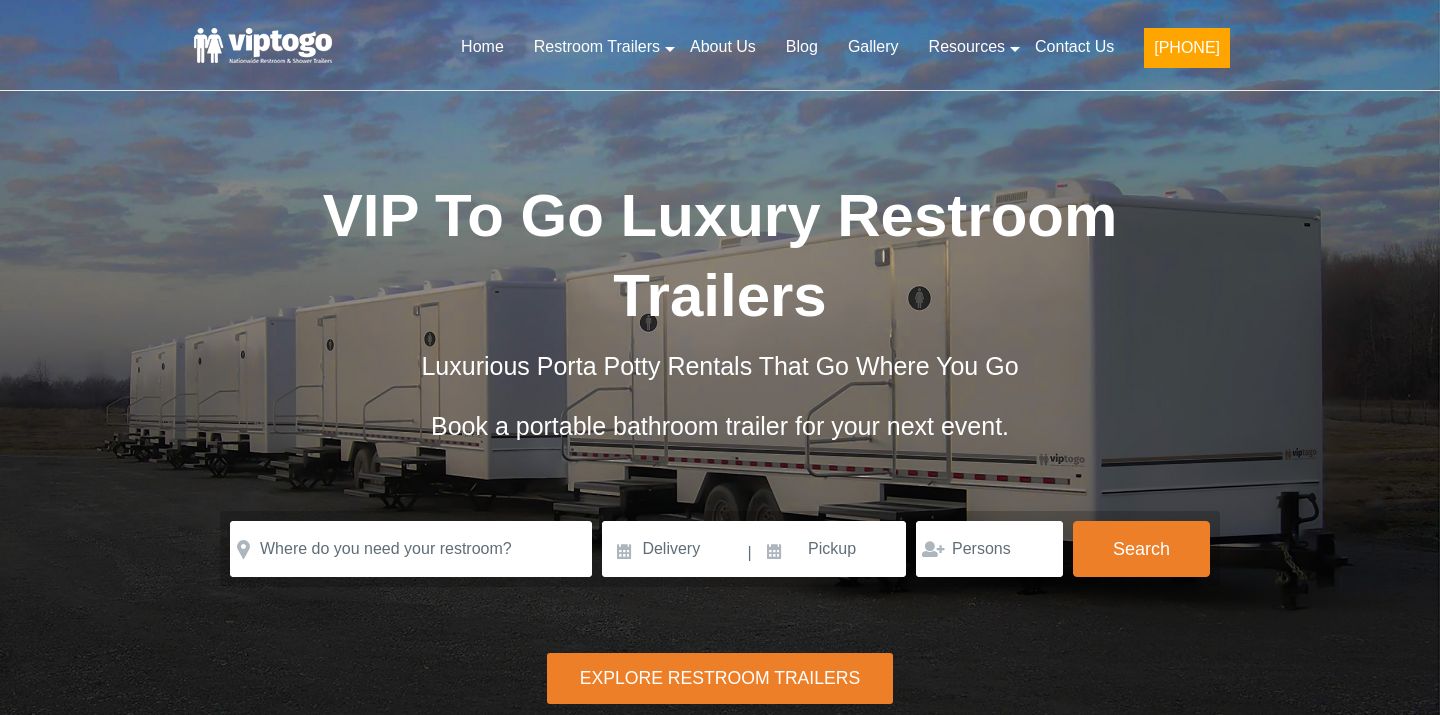 scroll, scrollTop: 0, scrollLeft: 0, axis: both 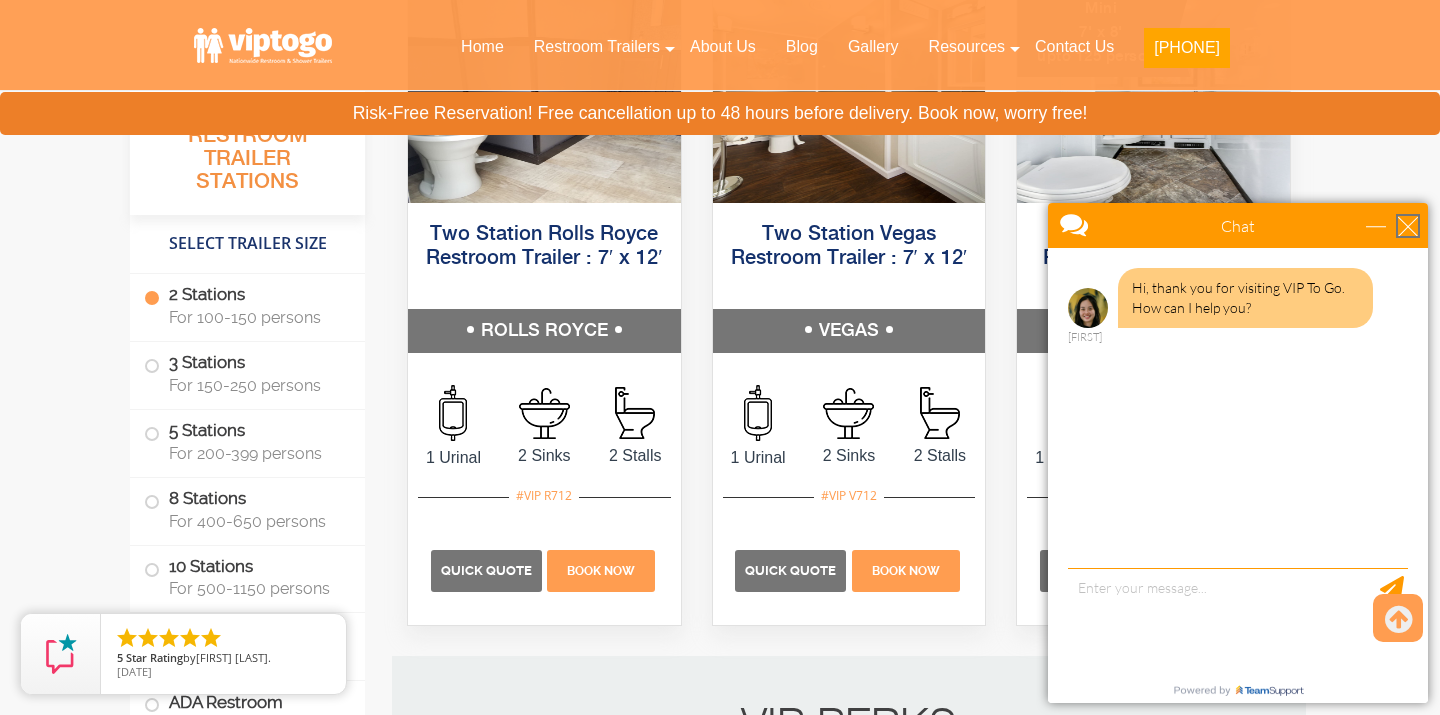click at bounding box center [1408, 226] 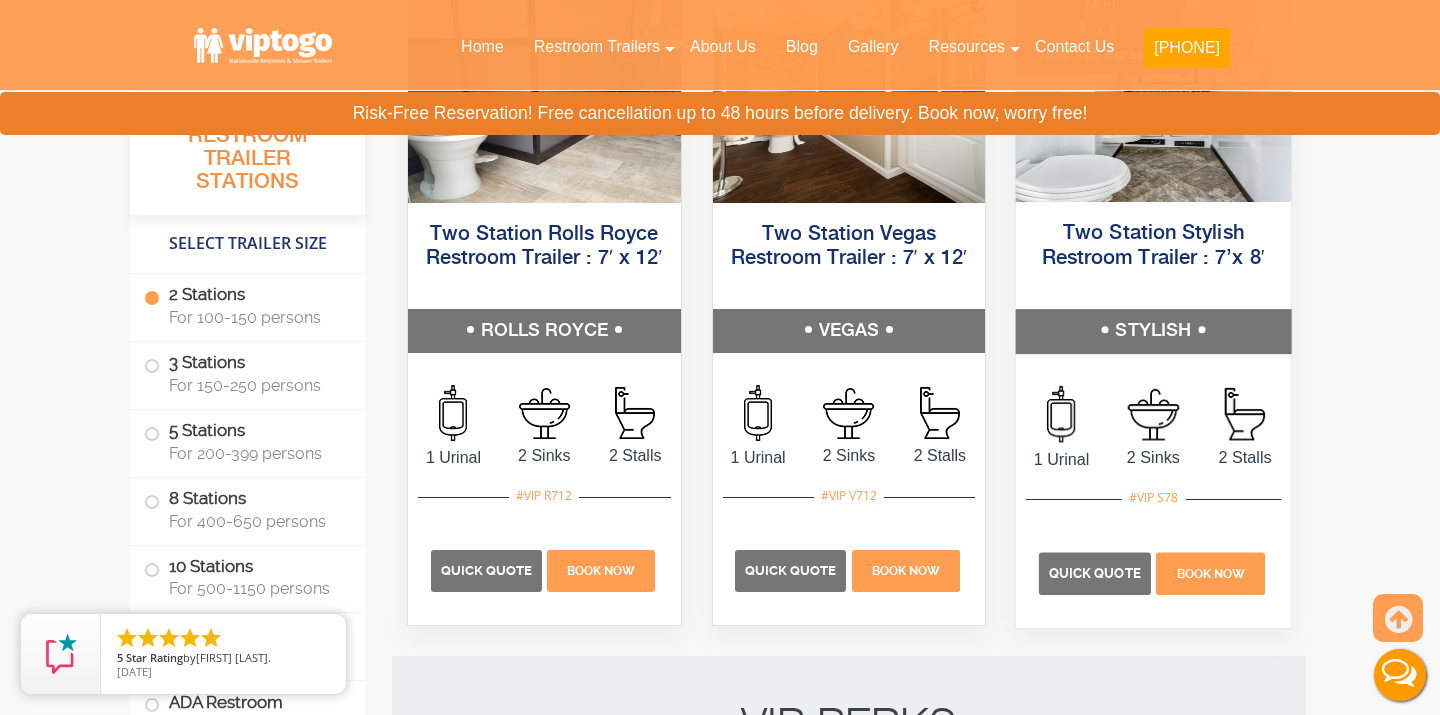 scroll, scrollTop: 0, scrollLeft: 0, axis: both 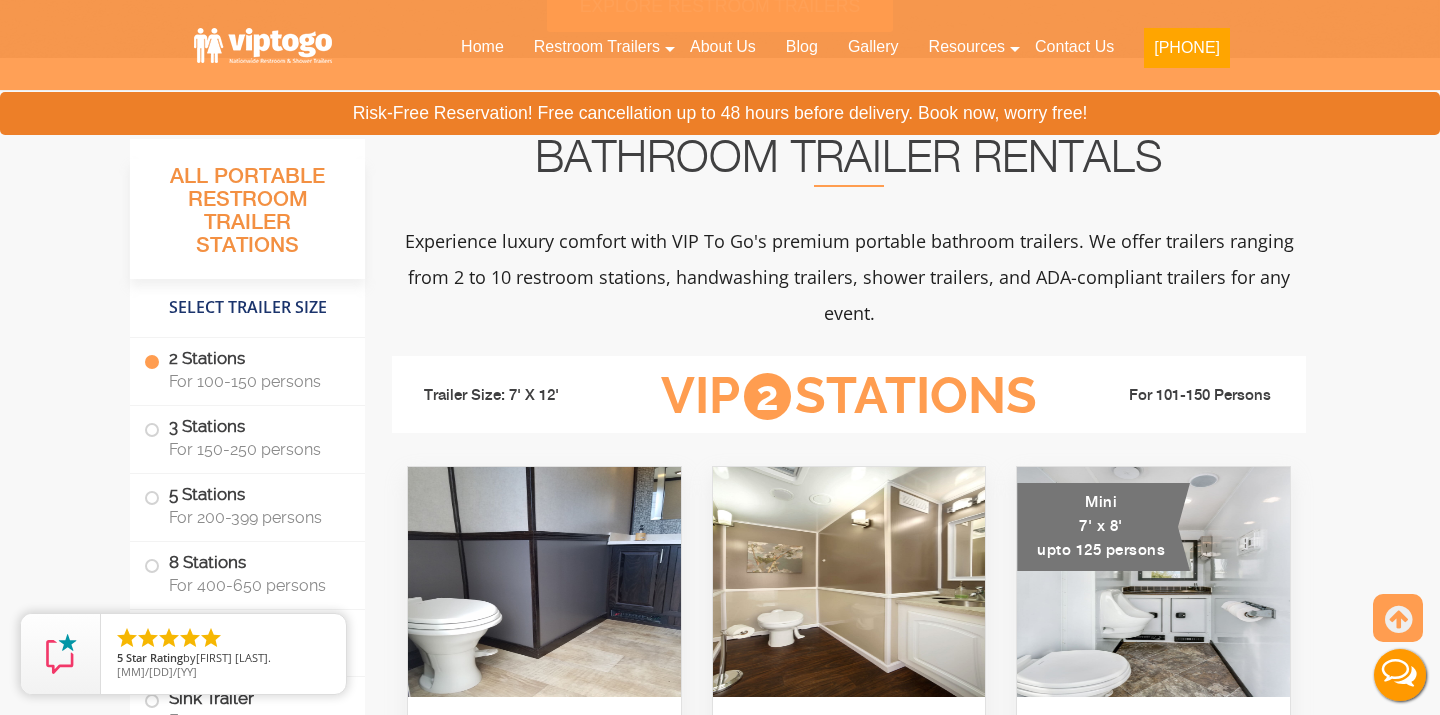 click on "2 Stations
For 100-150 persons" at bounding box center [247, 369] 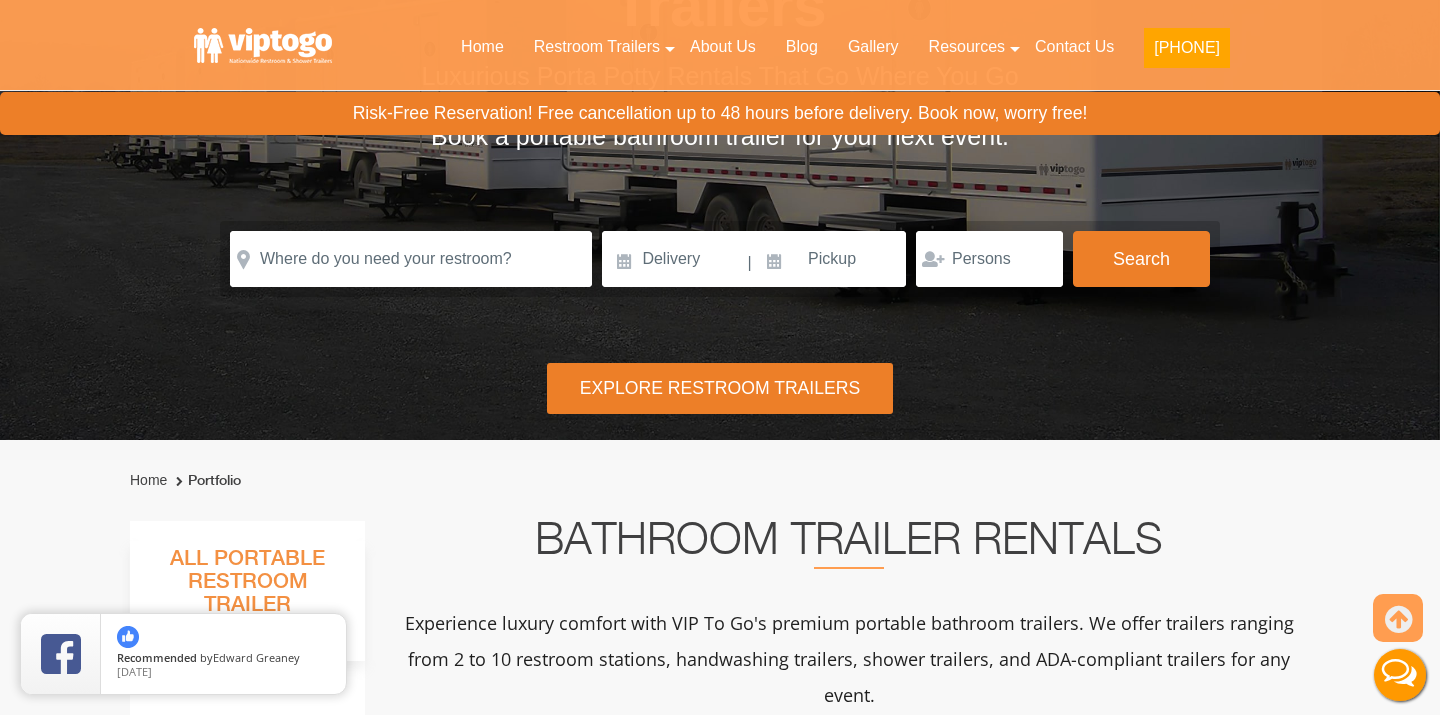 scroll, scrollTop: 292, scrollLeft: 0, axis: vertical 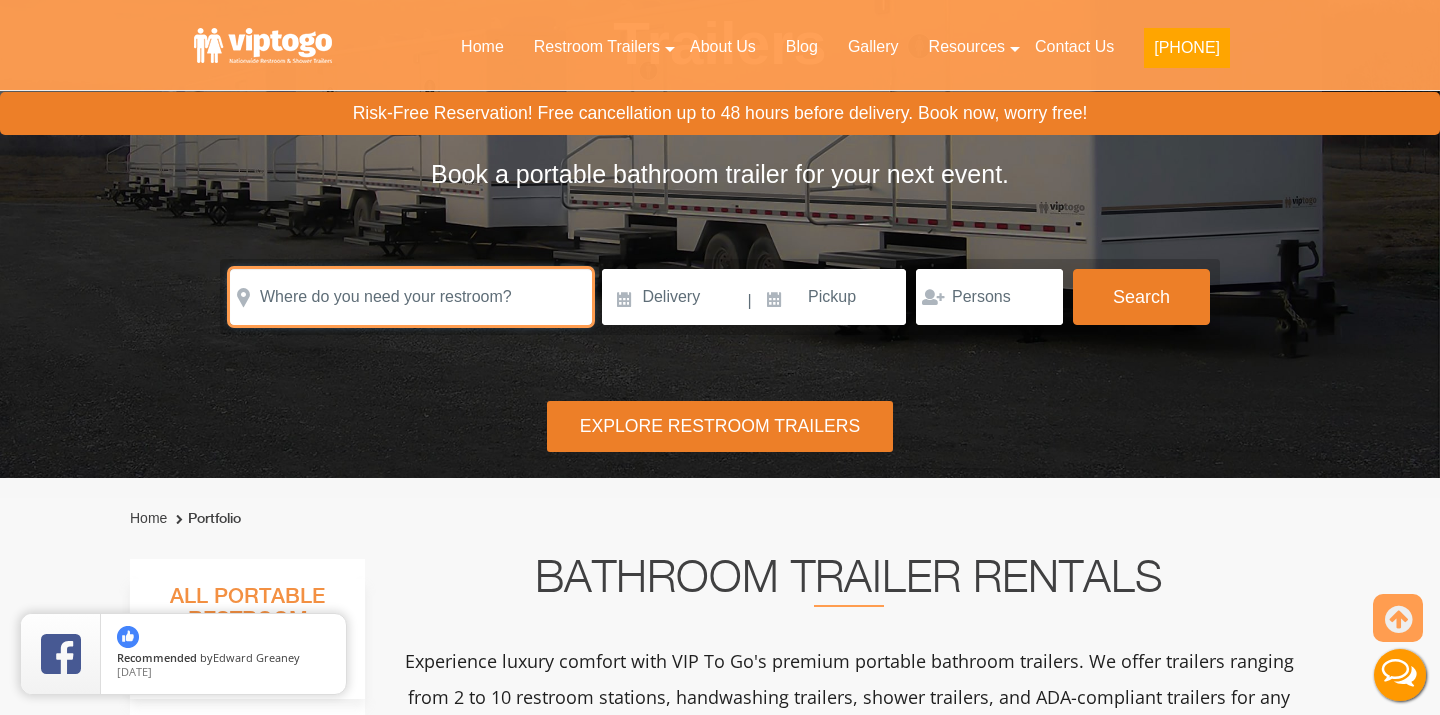 click at bounding box center (411, 297) 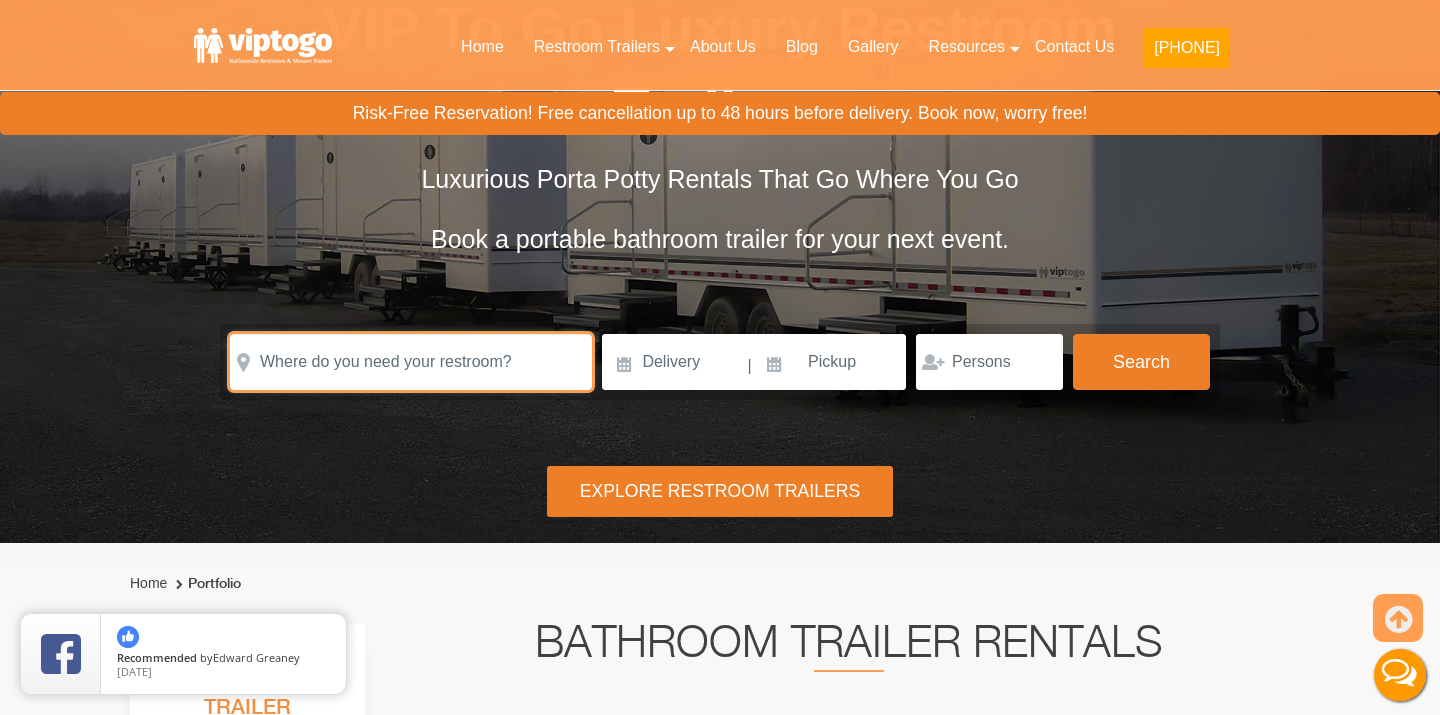scroll, scrollTop: 225, scrollLeft: 0, axis: vertical 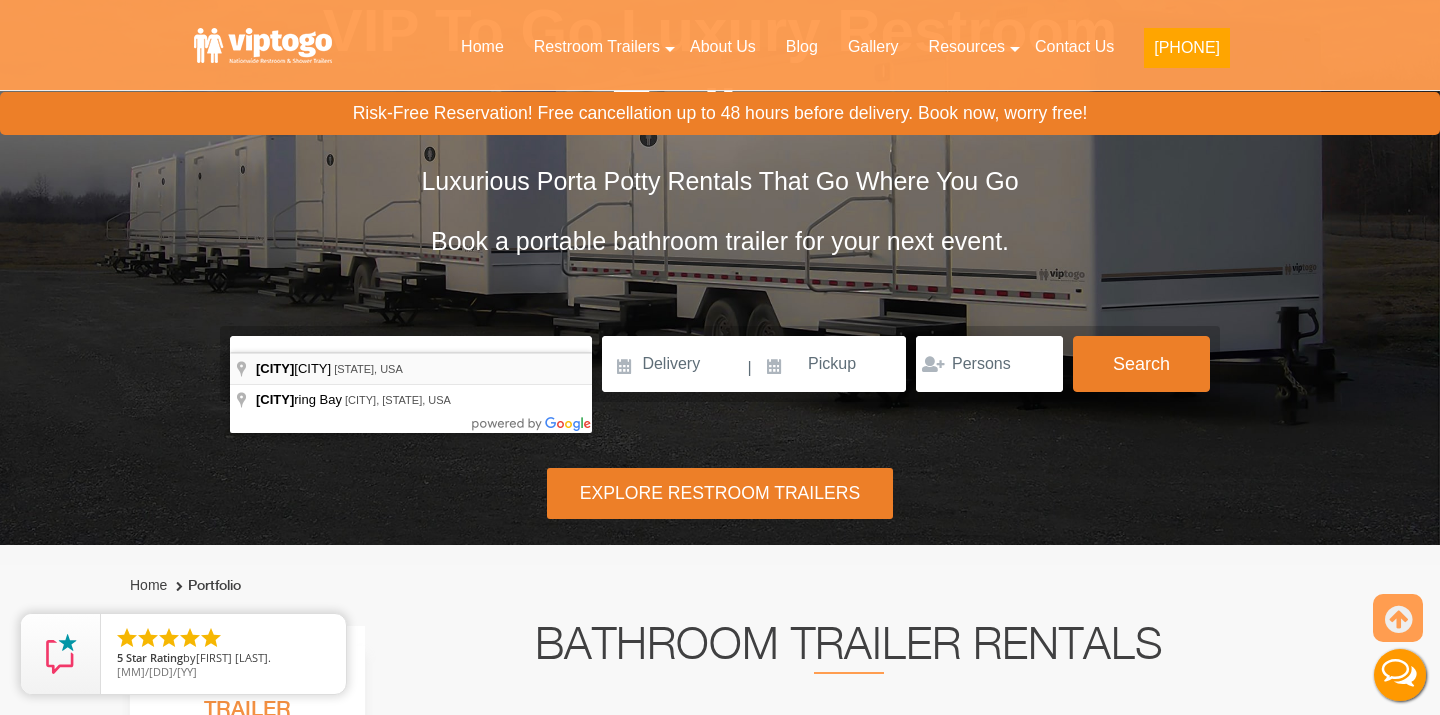 type on "[CITY], [STATE], USA" 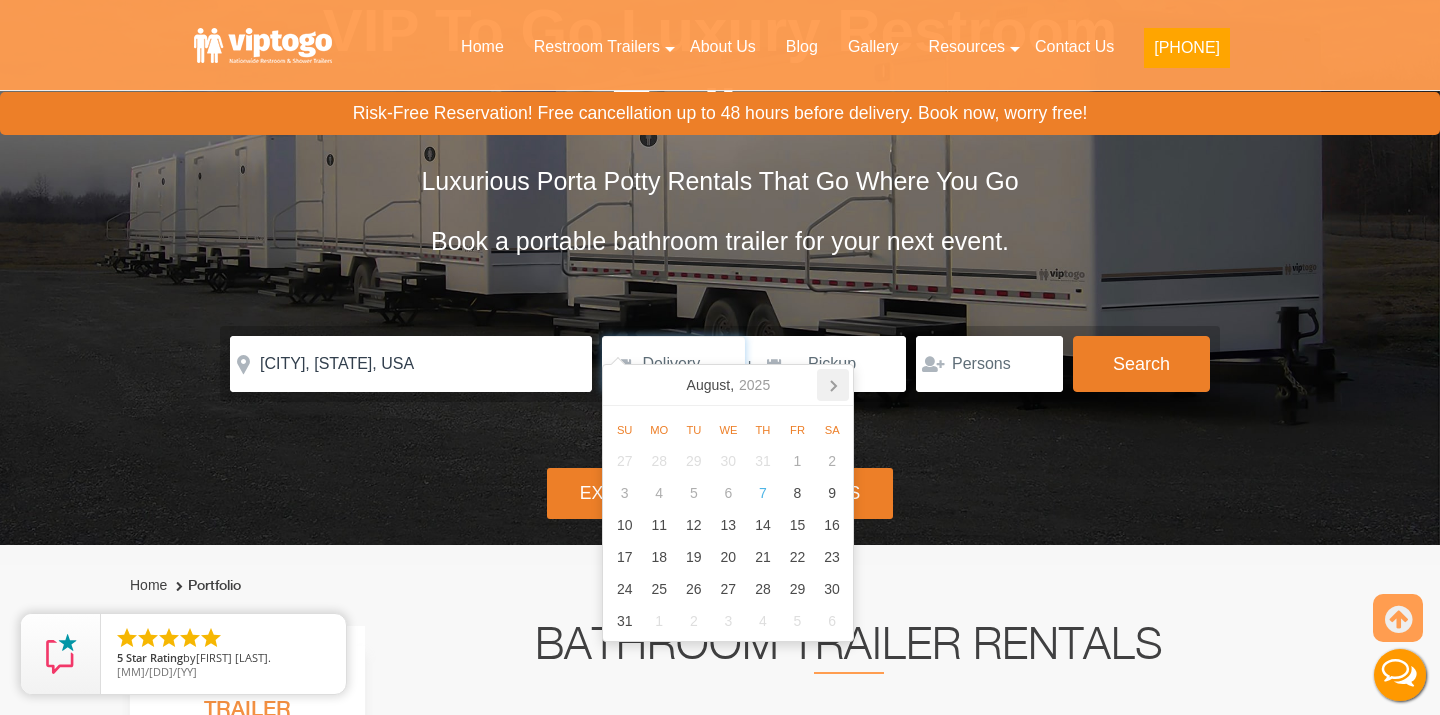 click 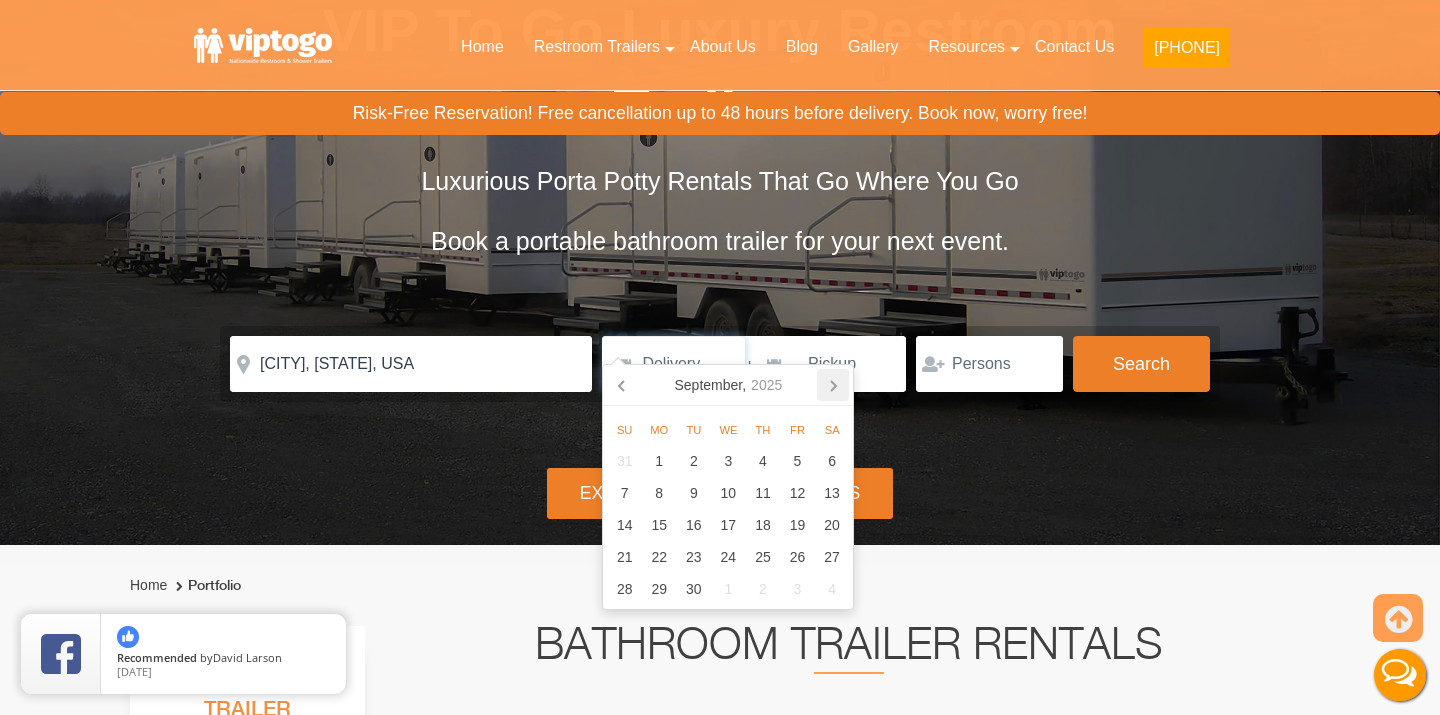 click 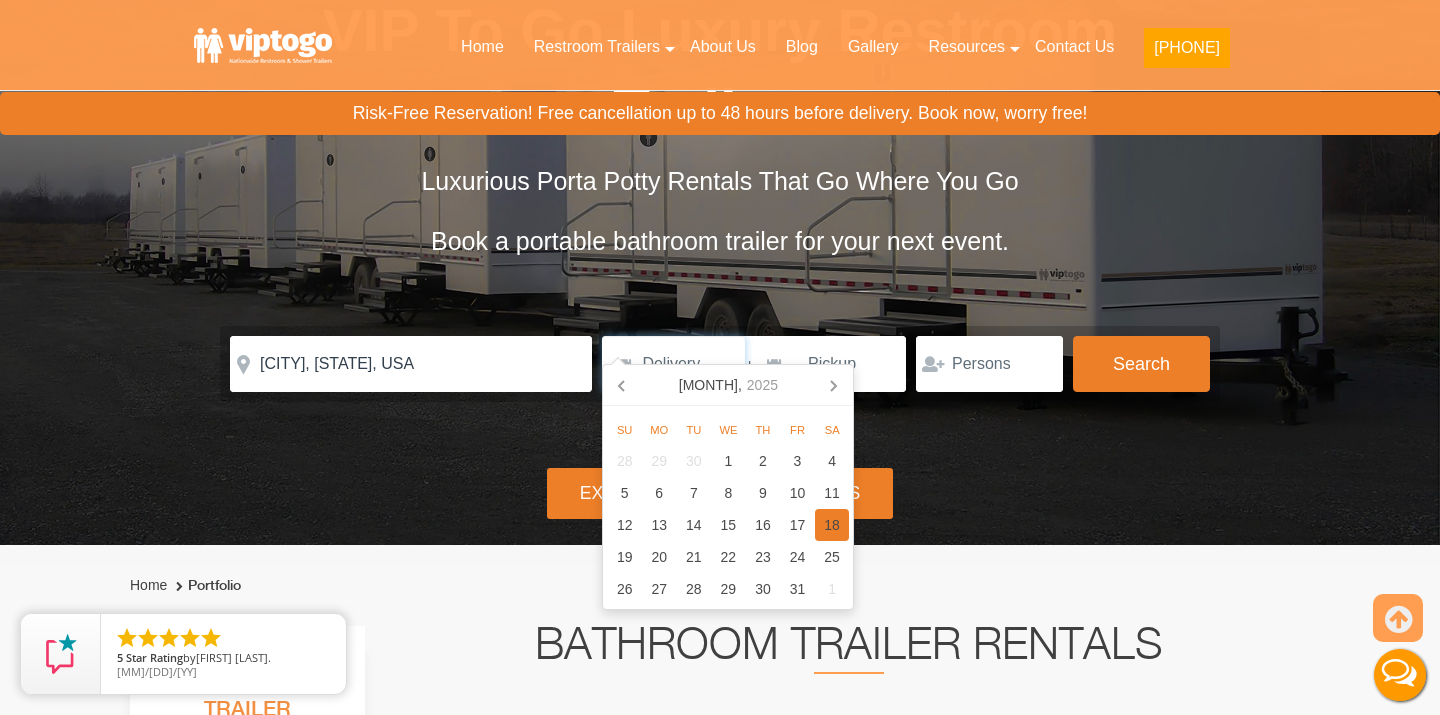 click on "18" at bounding box center [832, 525] 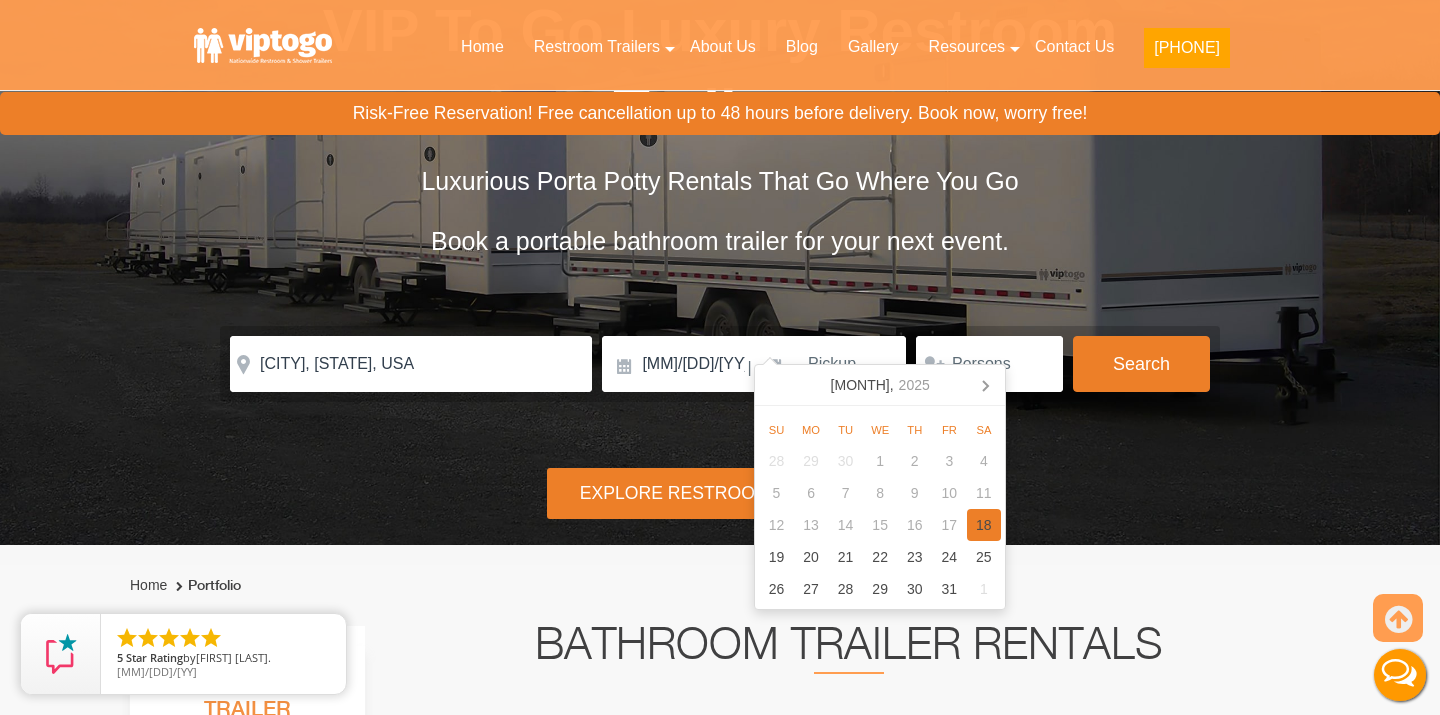 click on "18" at bounding box center [984, 525] 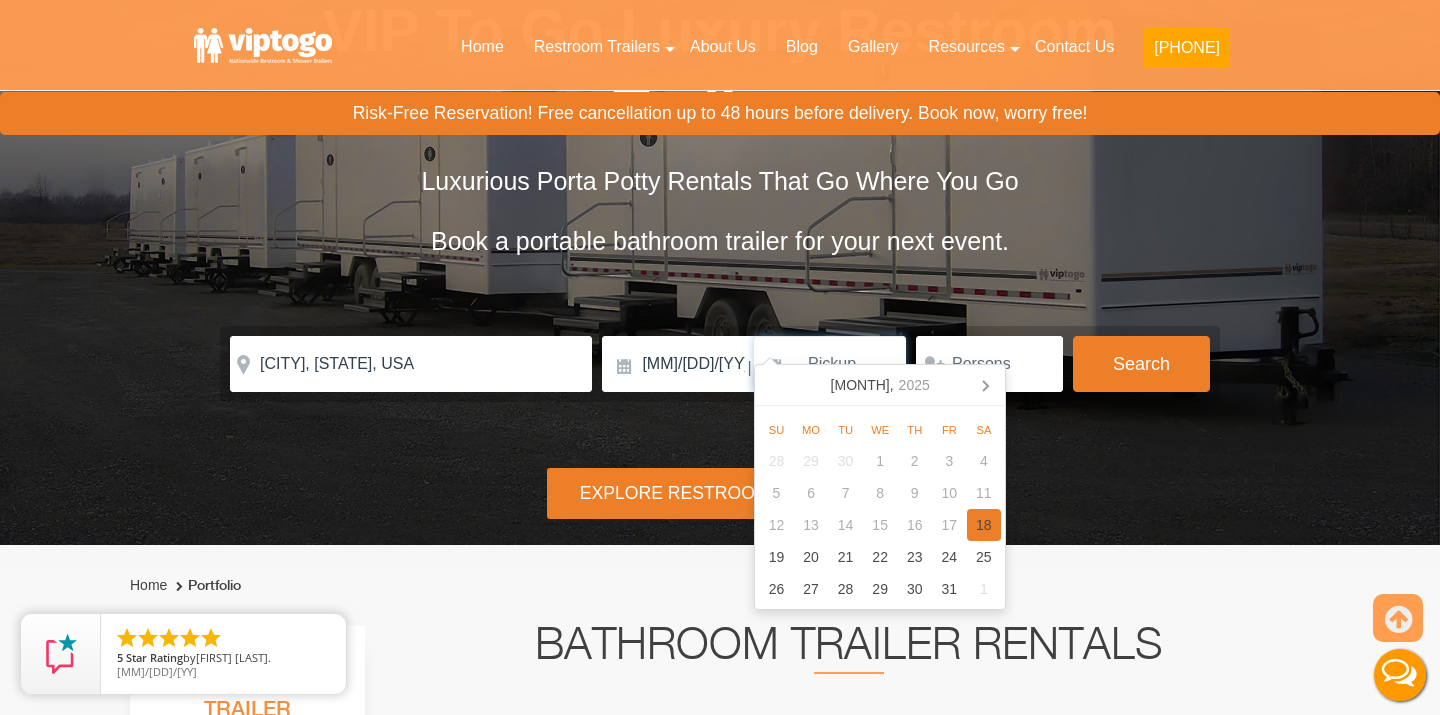 type on "[MM]/[DD]/[YY]" 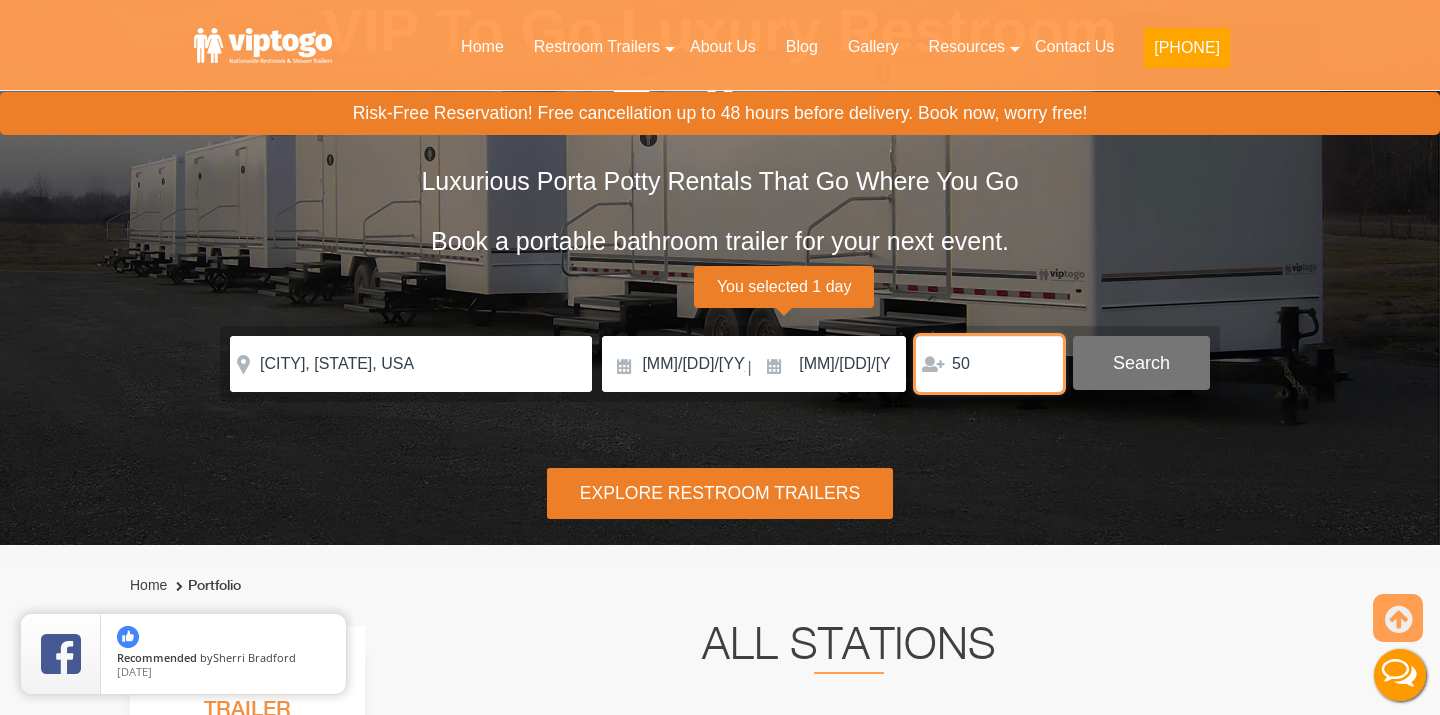 type on "50" 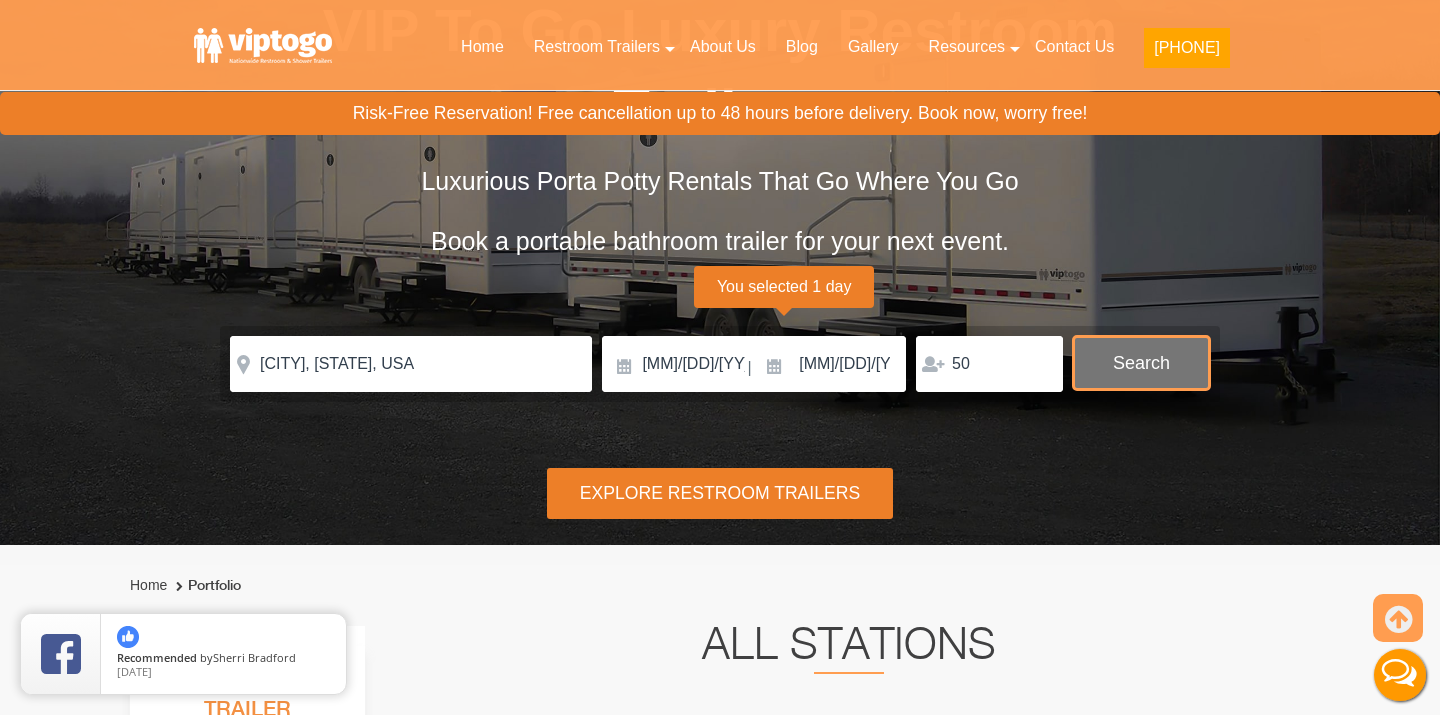 click on "Search" at bounding box center (1141, 363) 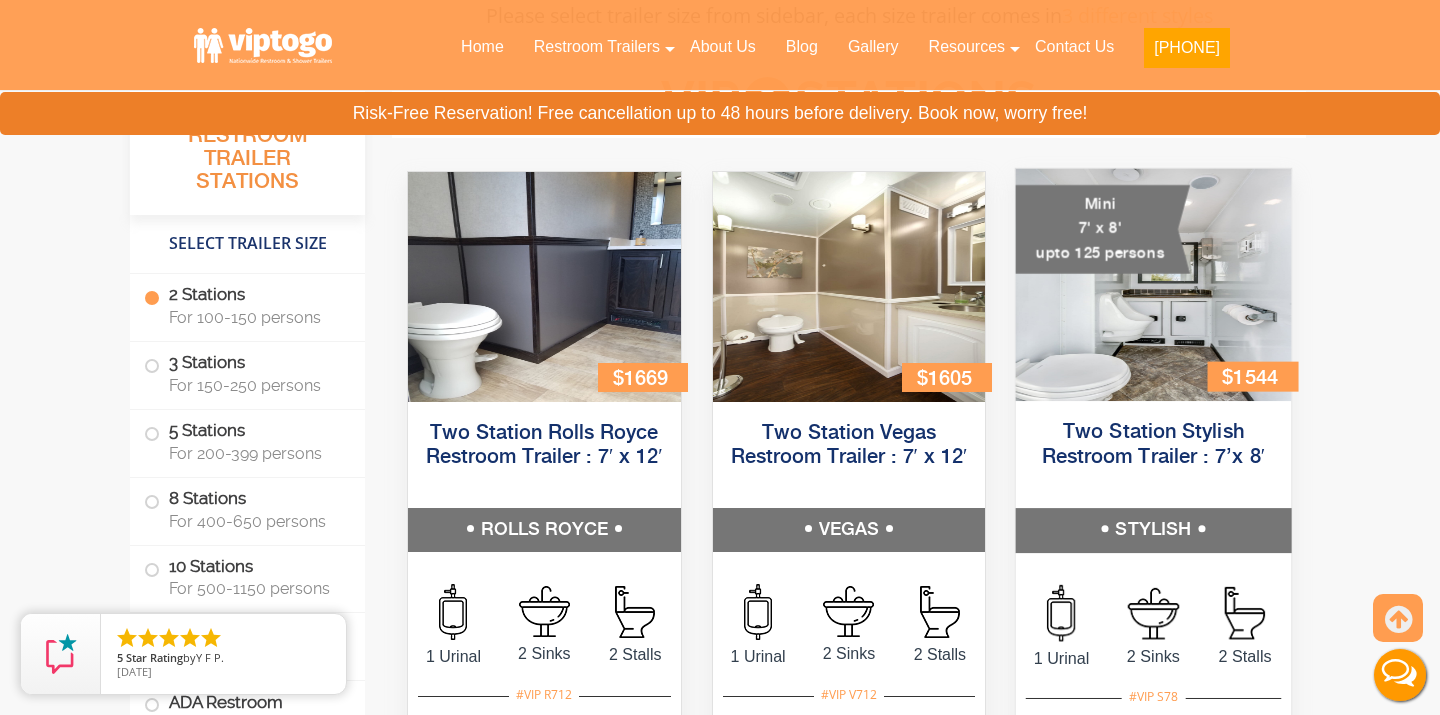 scroll, scrollTop: 971, scrollLeft: 0, axis: vertical 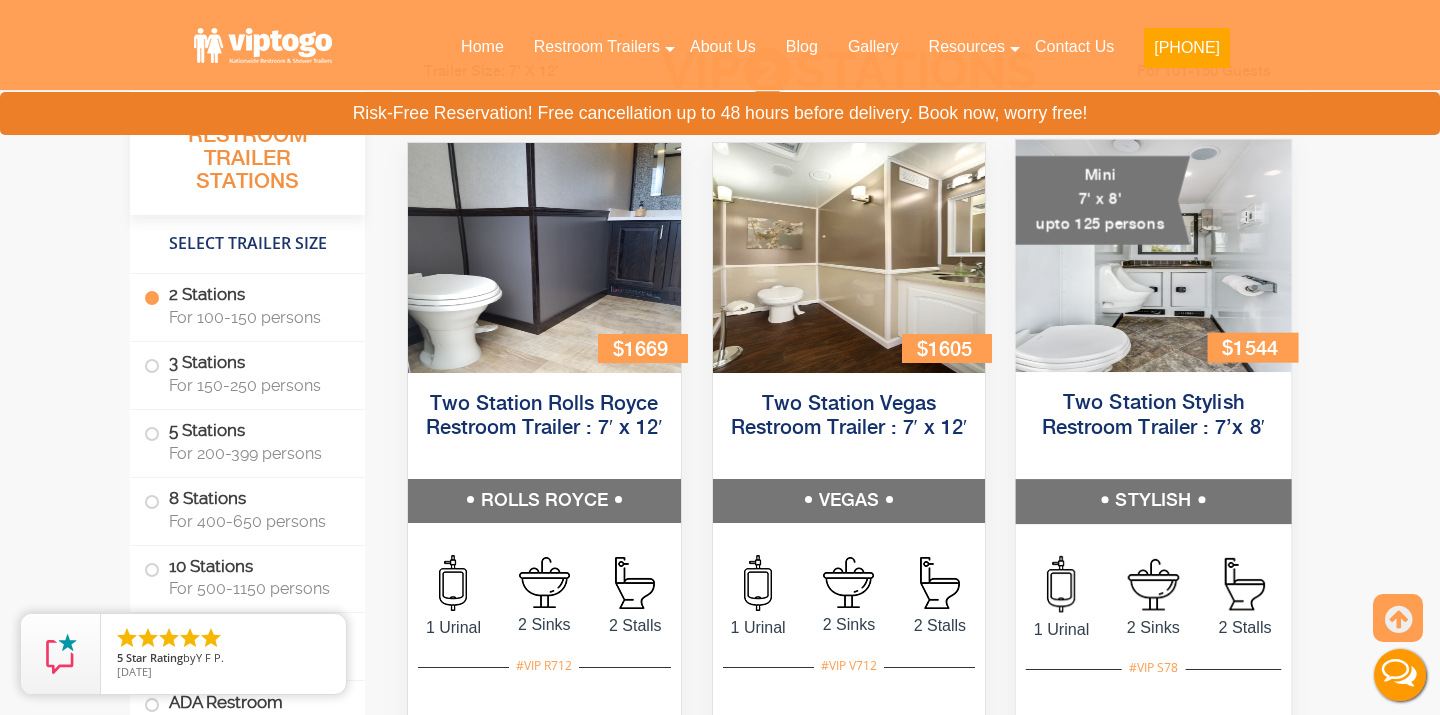 click on "Two Station Stylish Restroom Trailer : 7’x 8′" at bounding box center [1153, 428] 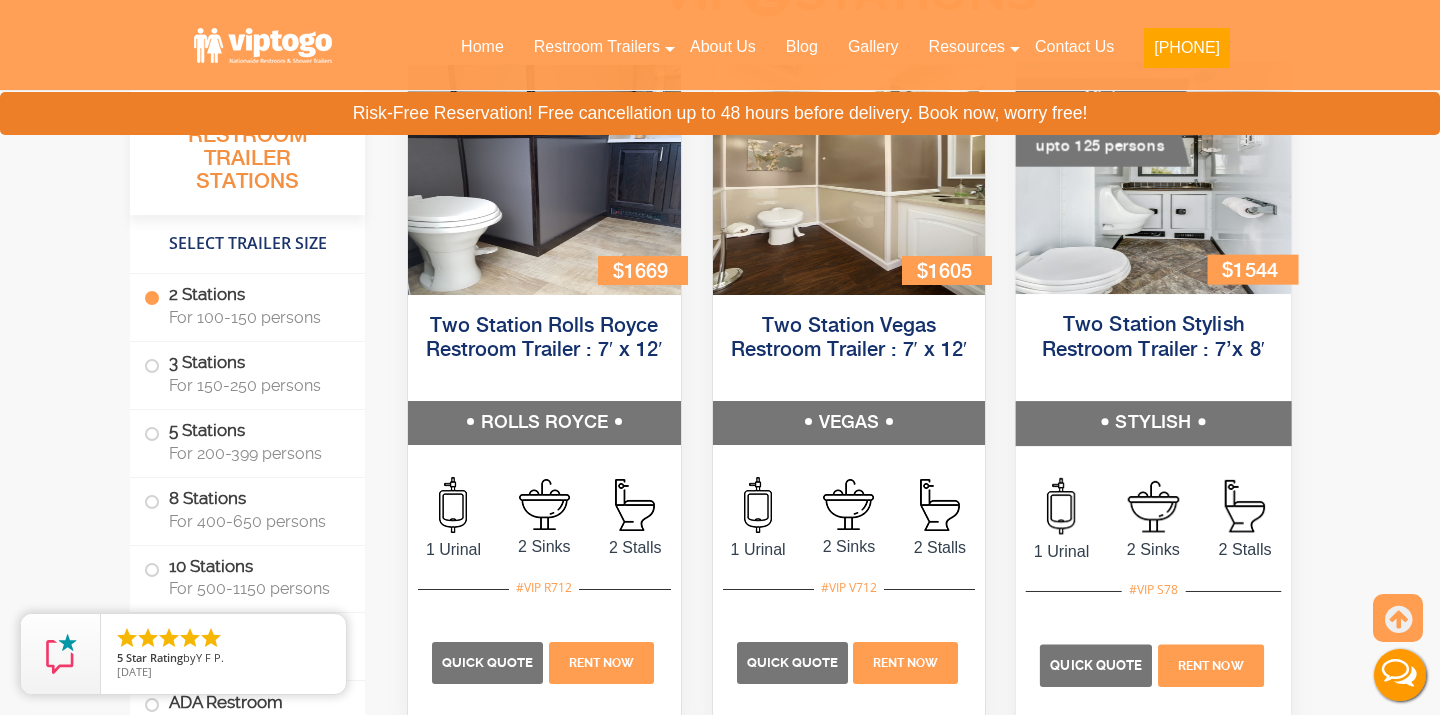 scroll, scrollTop: 1098, scrollLeft: 0, axis: vertical 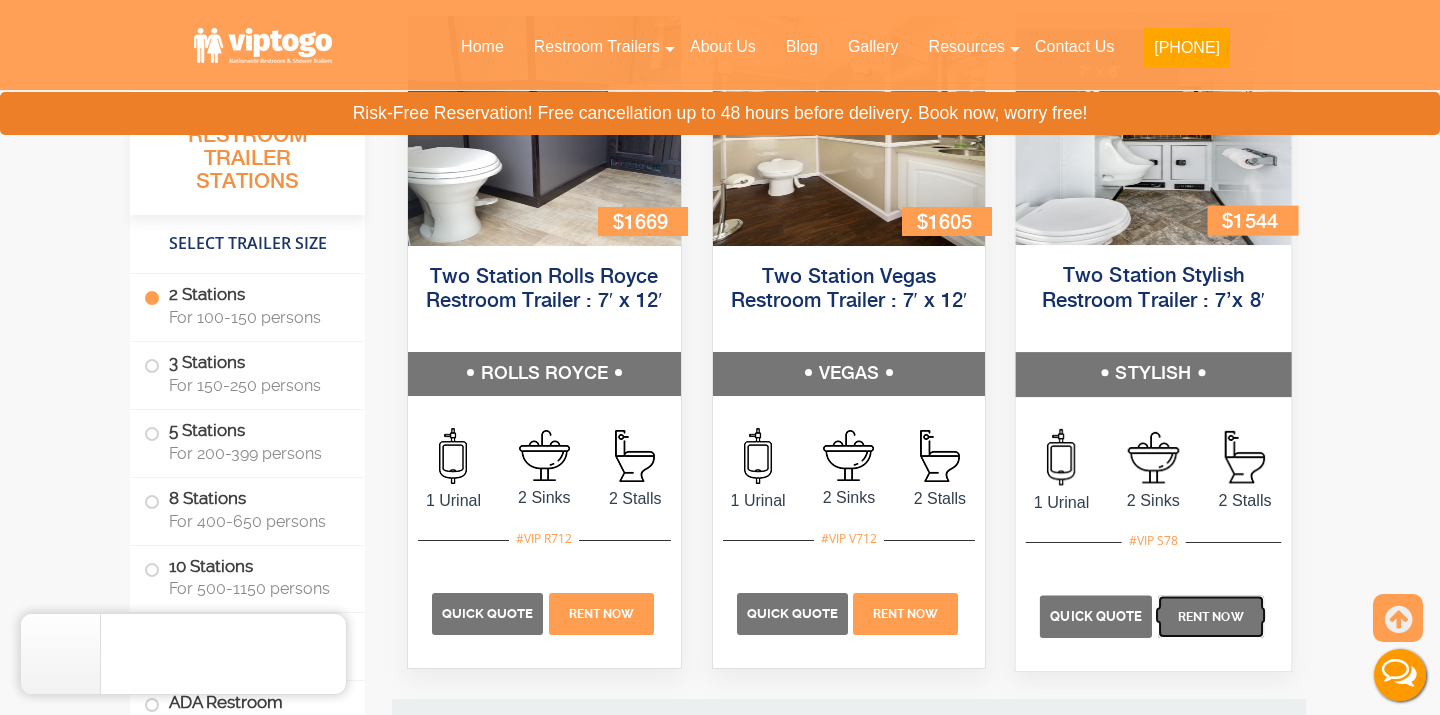 click on "Rent Now" at bounding box center [1211, 616] 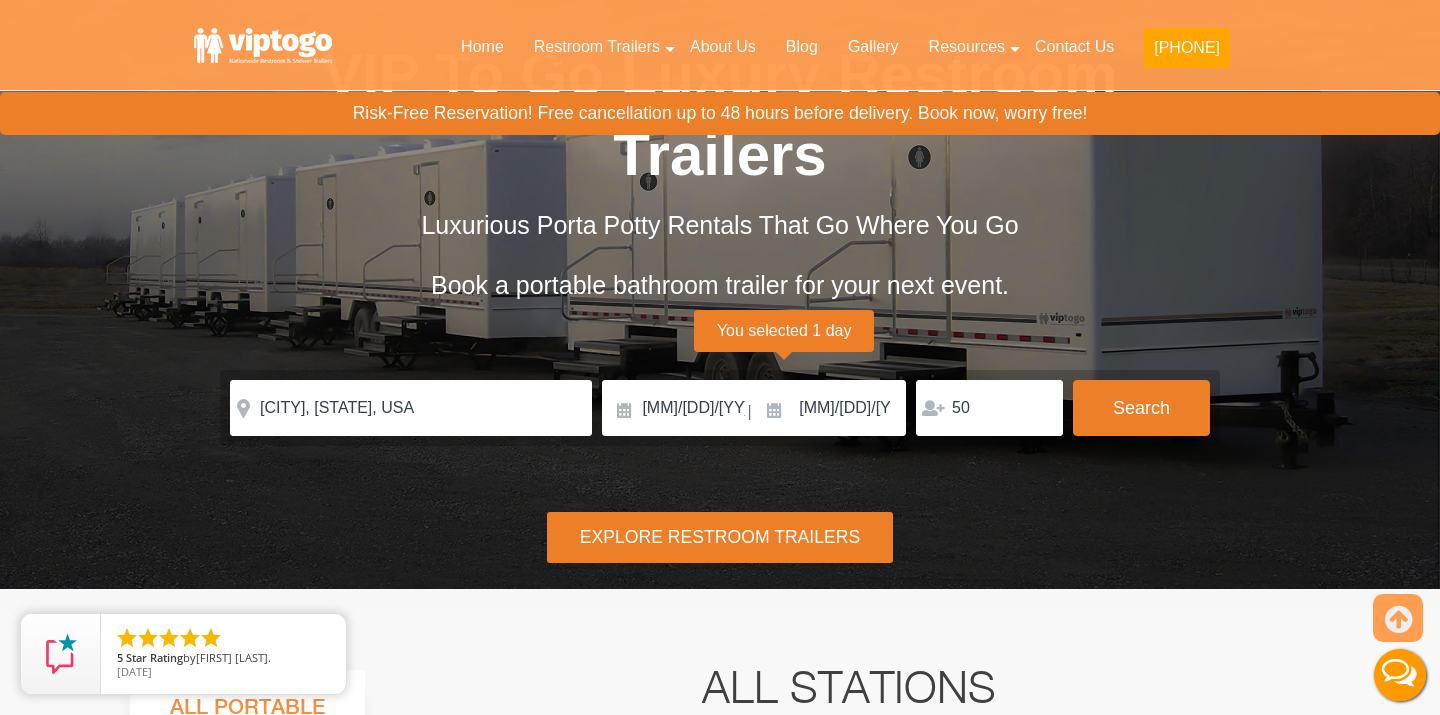 scroll, scrollTop: 175, scrollLeft: 0, axis: vertical 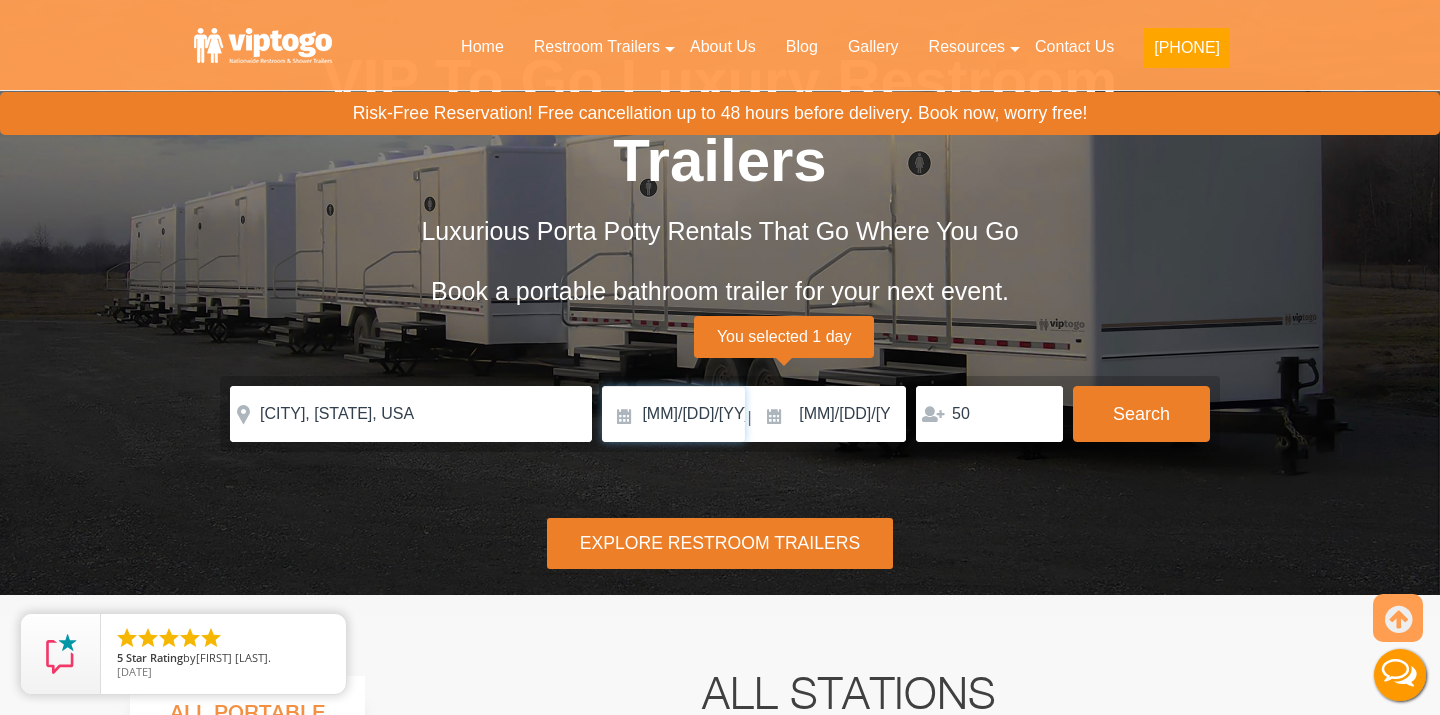 click on "[MM]/[DD]/[YY]" at bounding box center [673, 414] 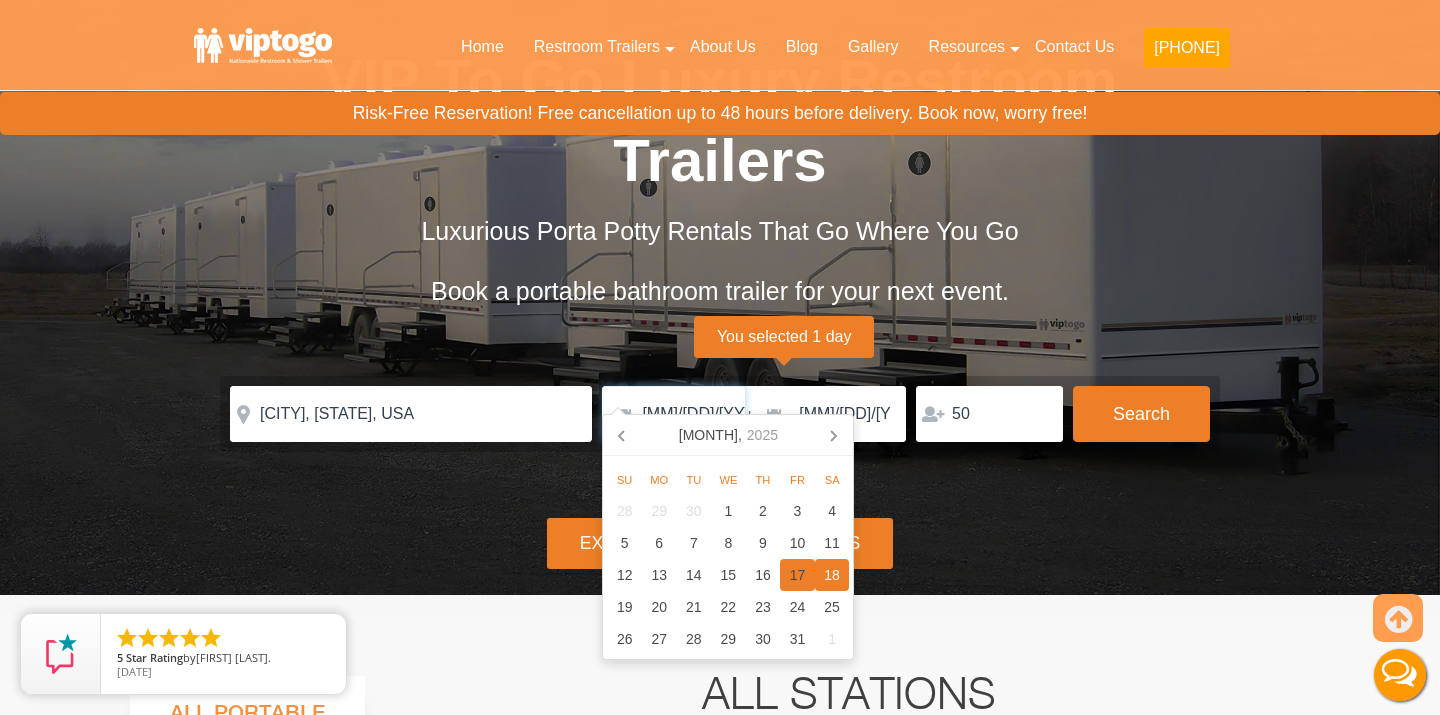click on "17" at bounding box center (797, 575) 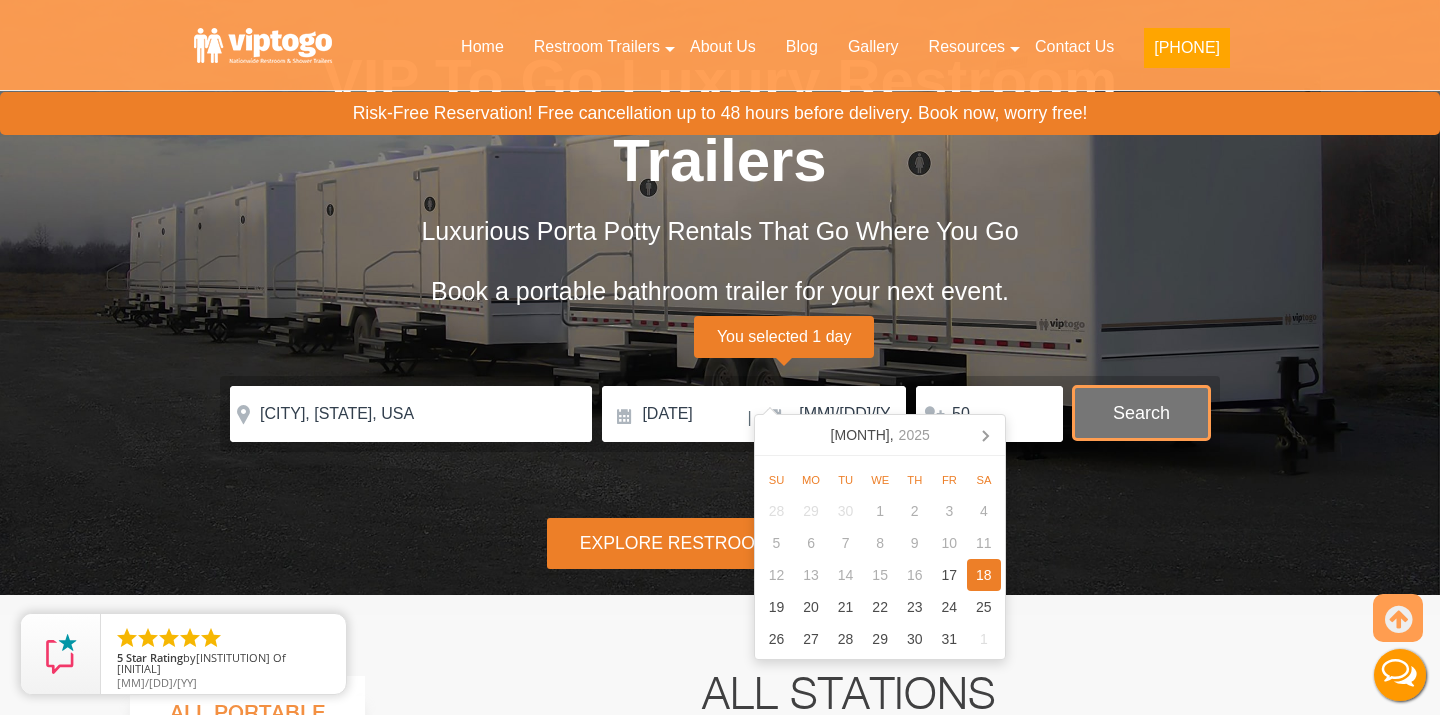 click on "Search" at bounding box center [1141, 413] 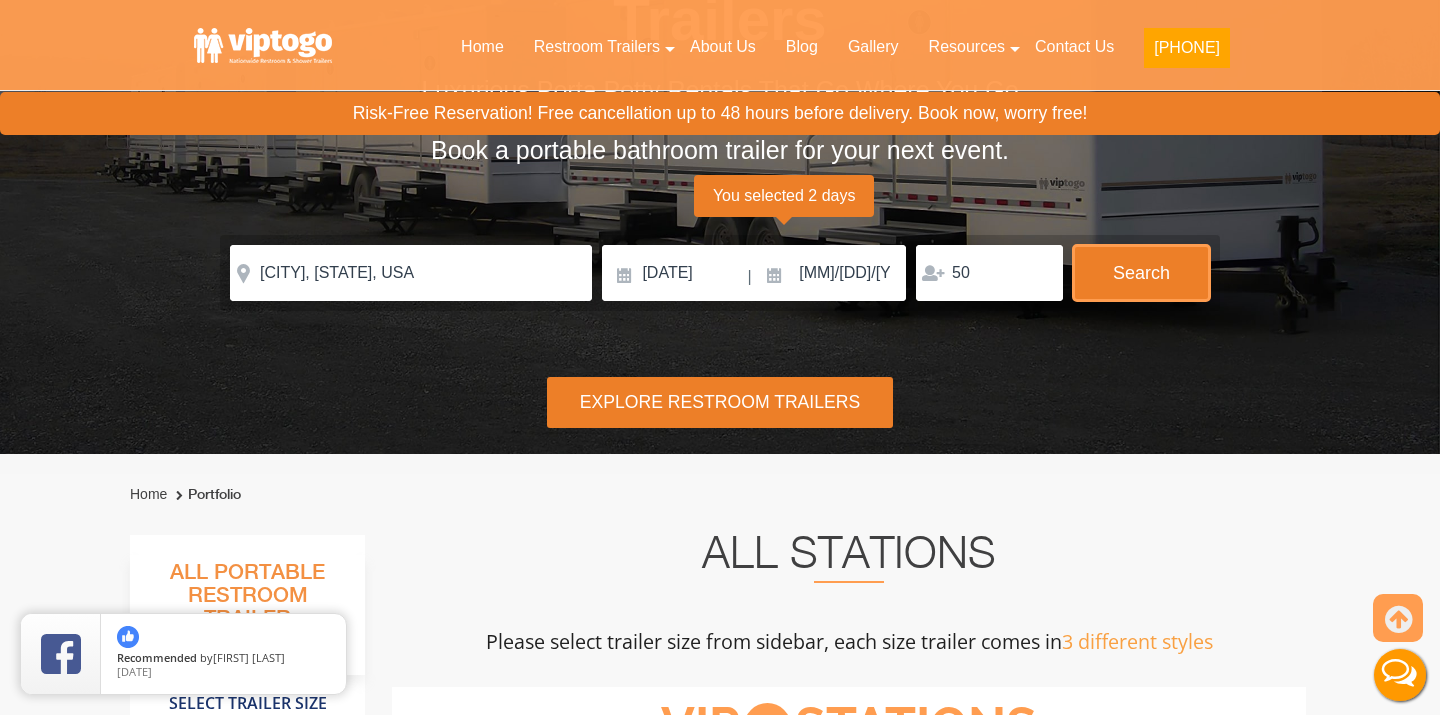 scroll, scrollTop: 294, scrollLeft: 0, axis: vertical 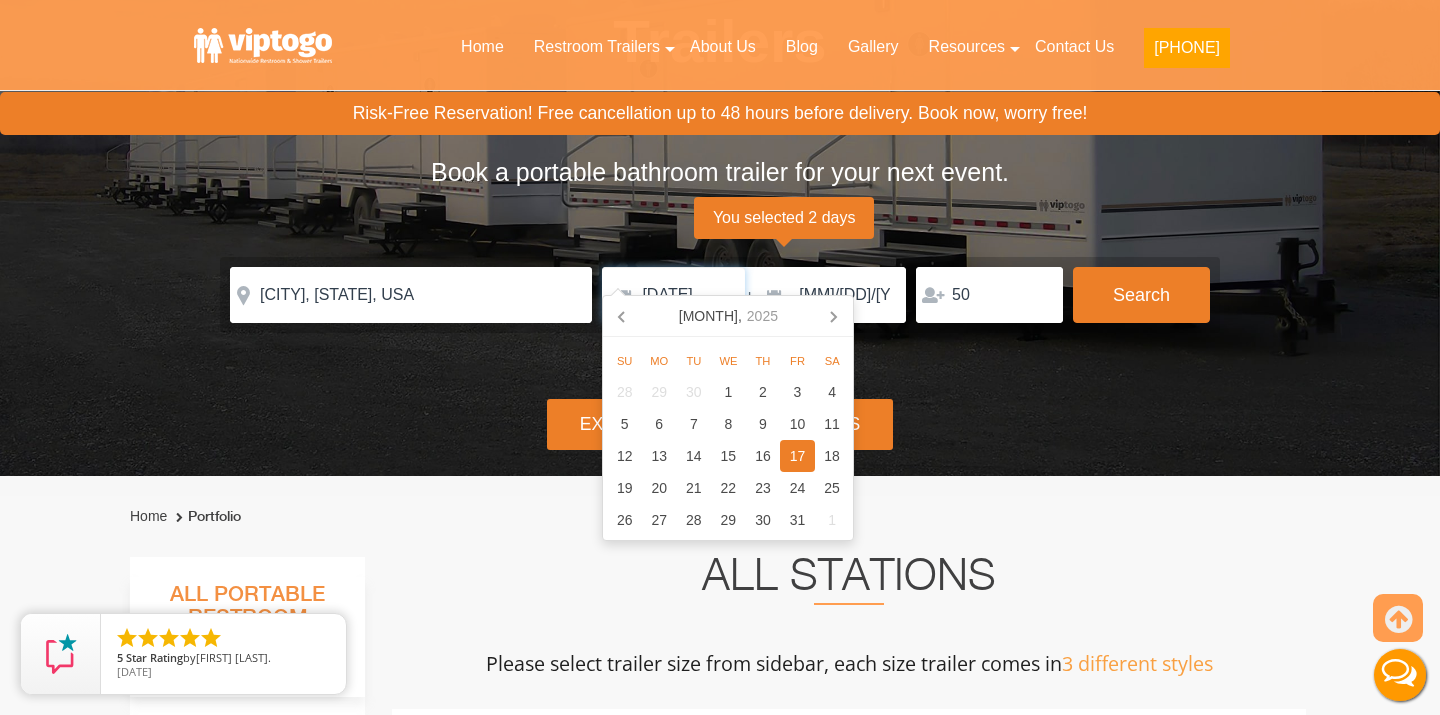 click on "10/17/2025" at bounding box center [673, 295] 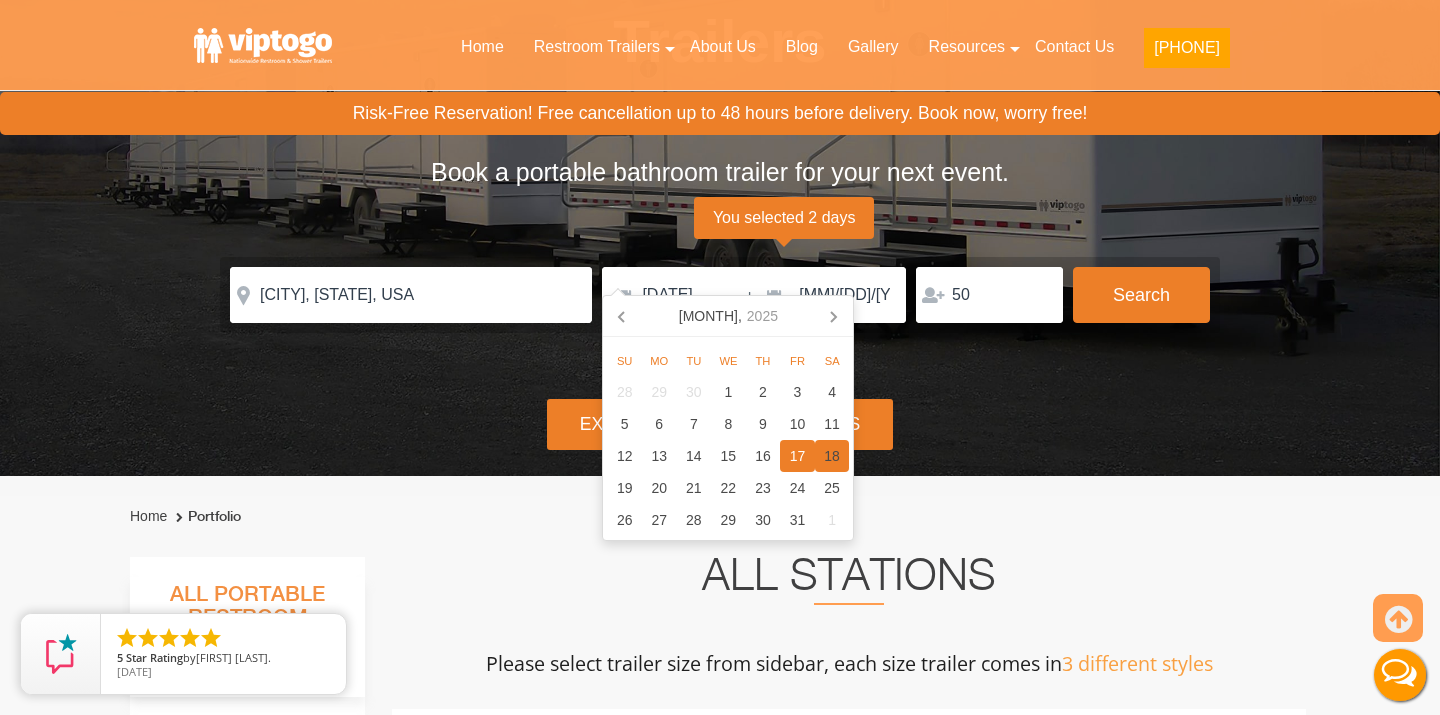 click on "18" at bounding box center [832, 456] 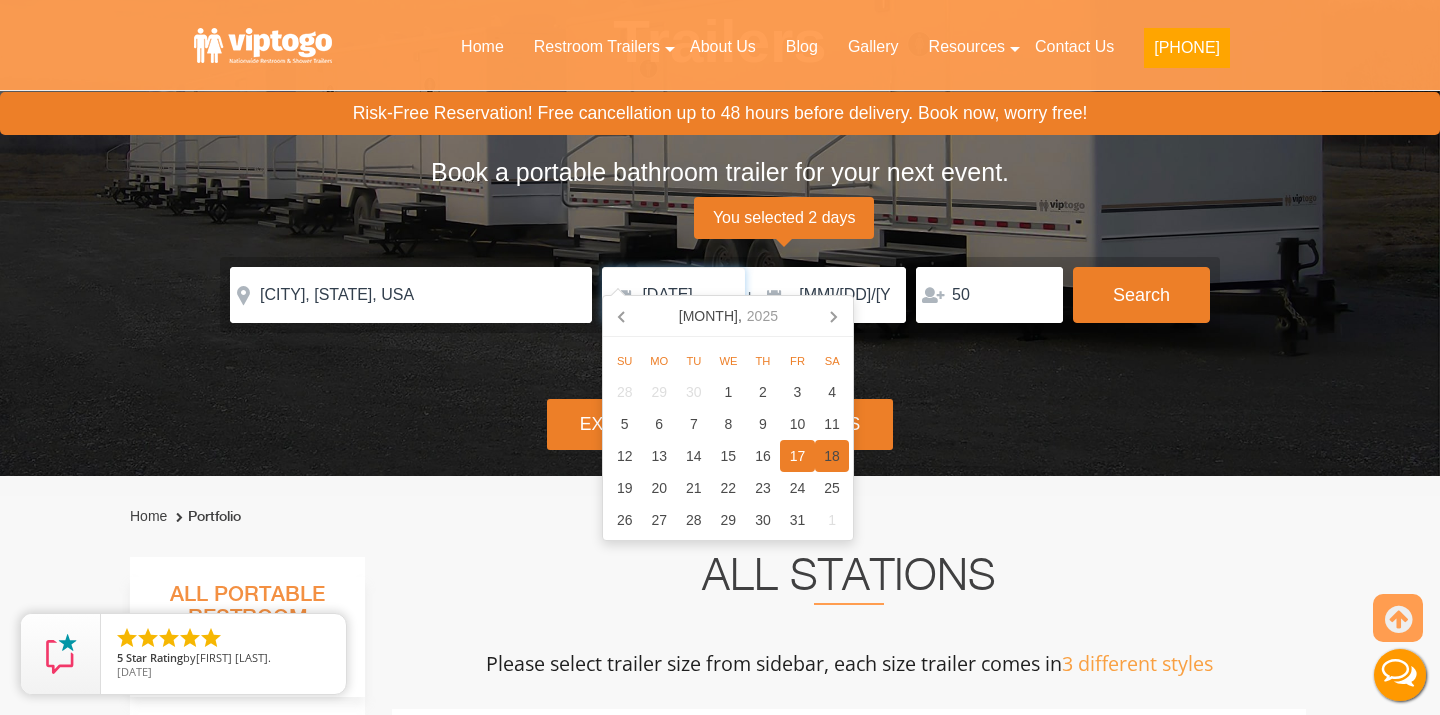 type on "[MM]/[DD]/[YY]" 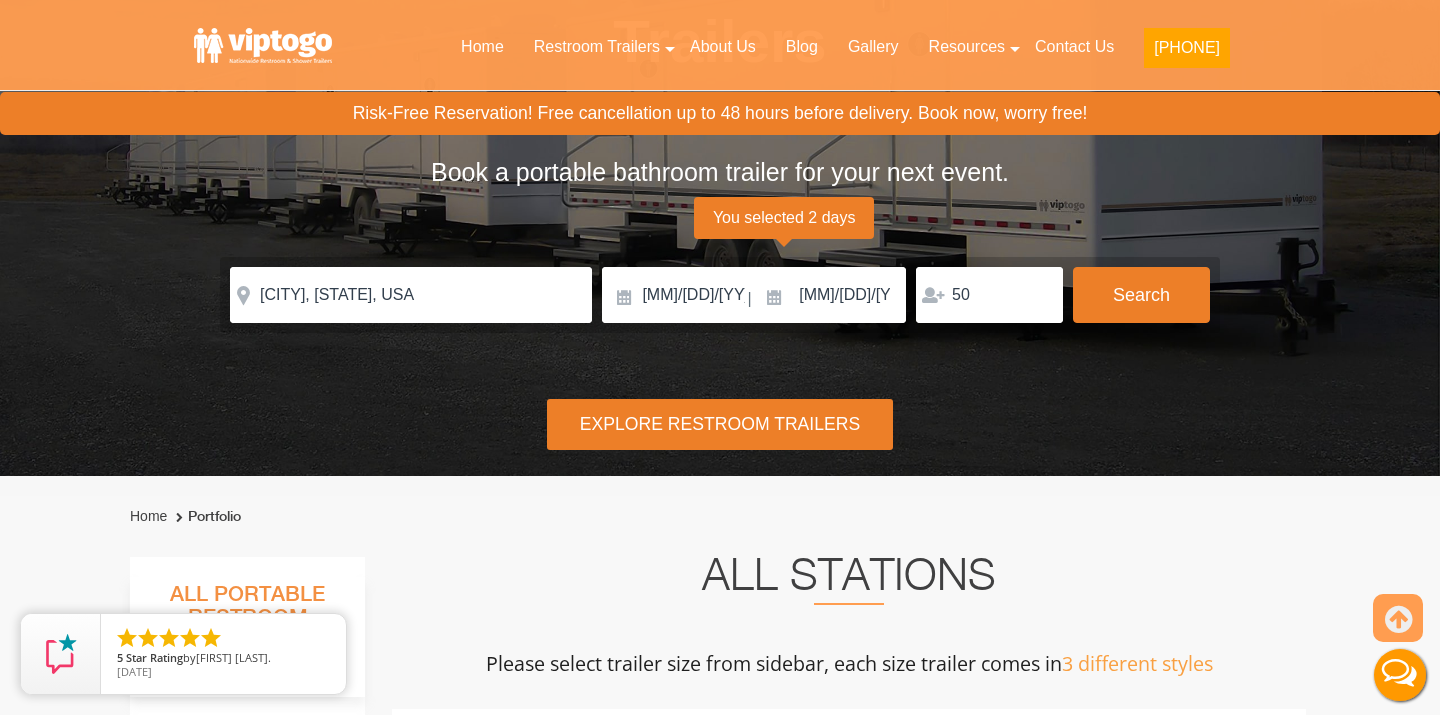 click on "Risk-Free Reservation! Free cancellation up to 48 hours before delivery. Book now, worry free!
Risk-Free Reservation! Free cancellation up to 48 hours before delivery. Book now, worry free!
VIP To Go Luxury Restroom Trailers
Luxurious Porta Potty Rentals That Go Where You Go
Book a portable bathroom trailer for your next event.
Our Team is Here to Help!.
Please contact our office directly via  phone,    email,   or  live chat  to assist you better.
Zip Code | 50" at bounding box center [720, 111] 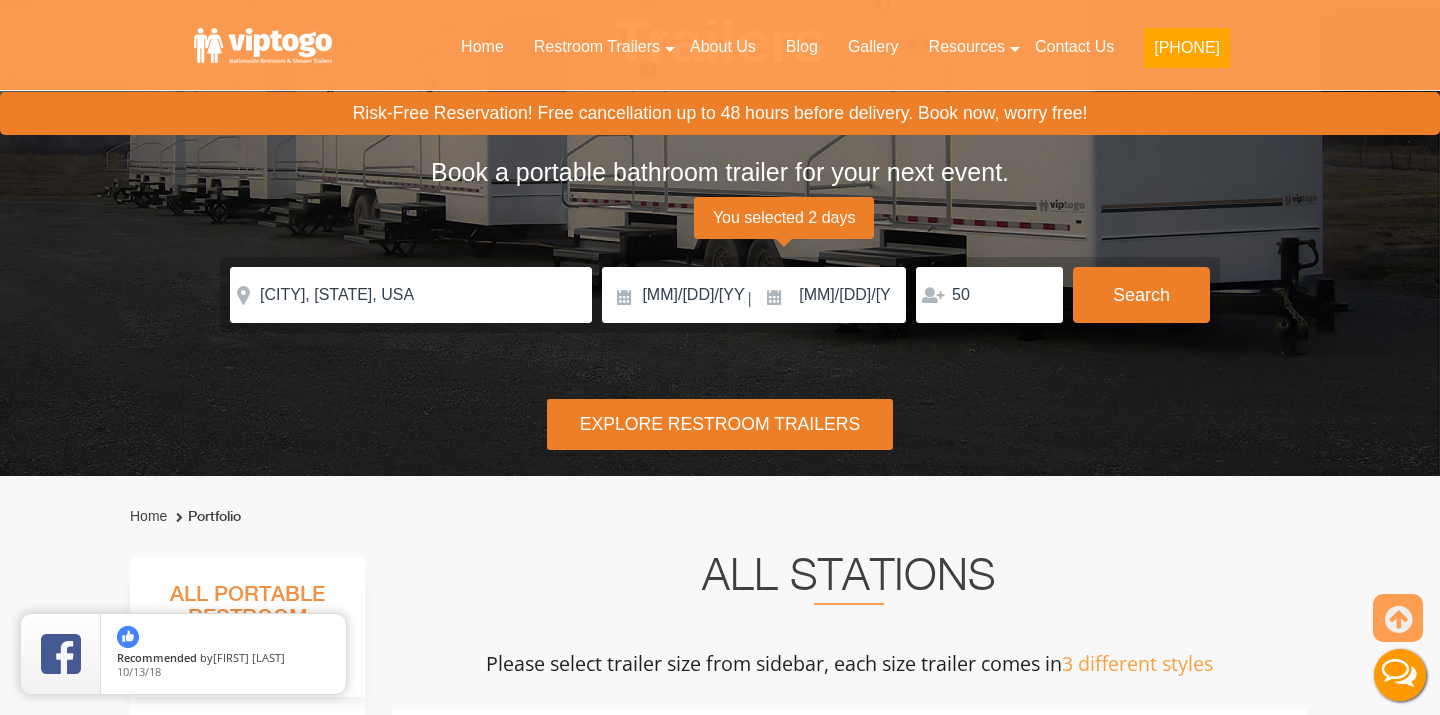 scroll, scrollTop: 249, scrollLeft: 0, axis: vertical 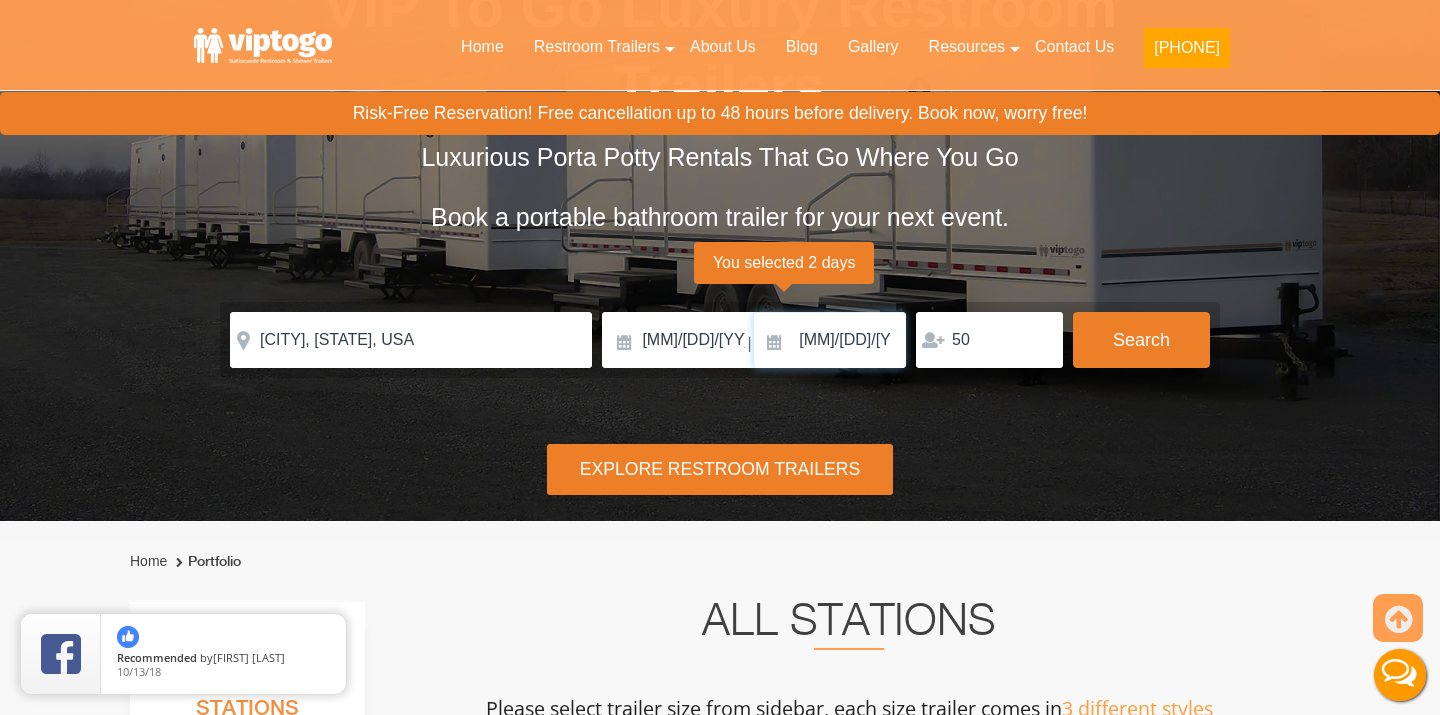 click on "[MM]/[DD]/[YY]" at bounding box center [830, 340] 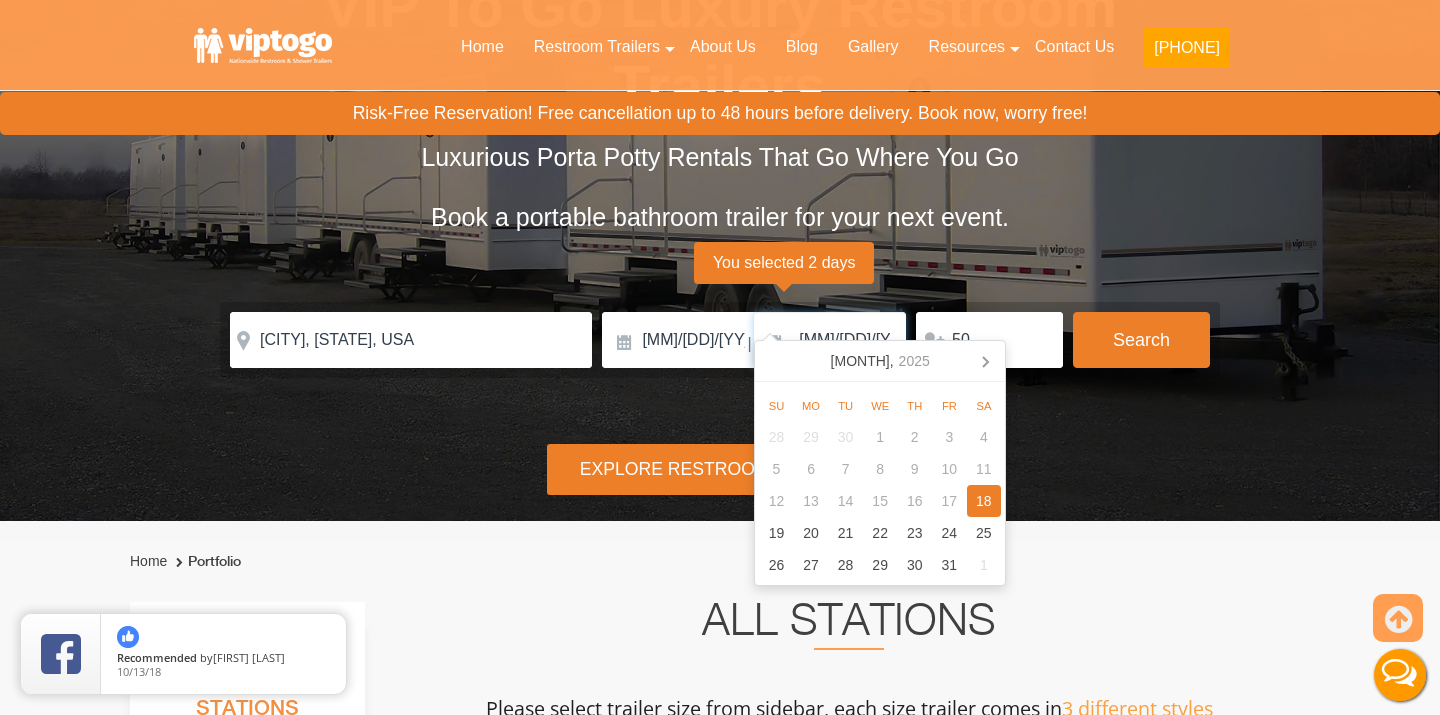click on "18" at bounding box center [984, 501] 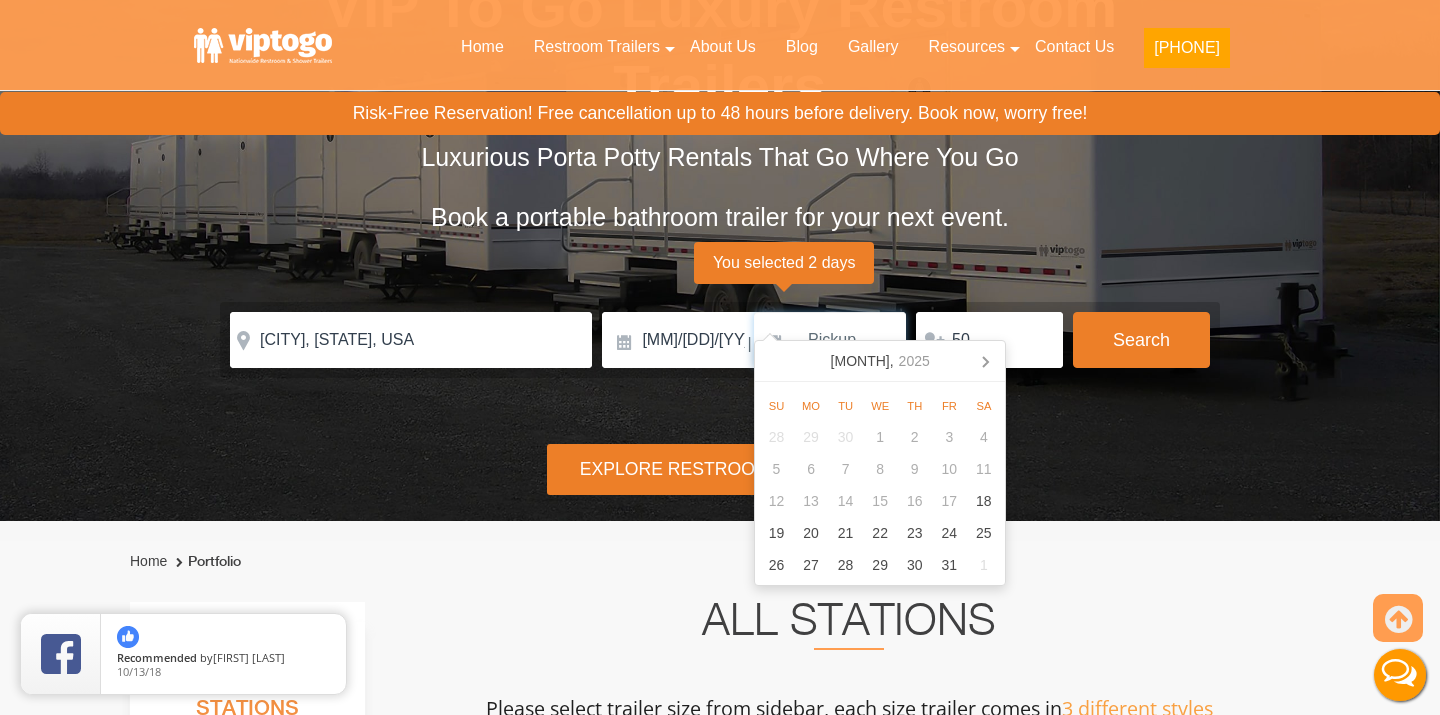 click at bounding box center (830, 340) 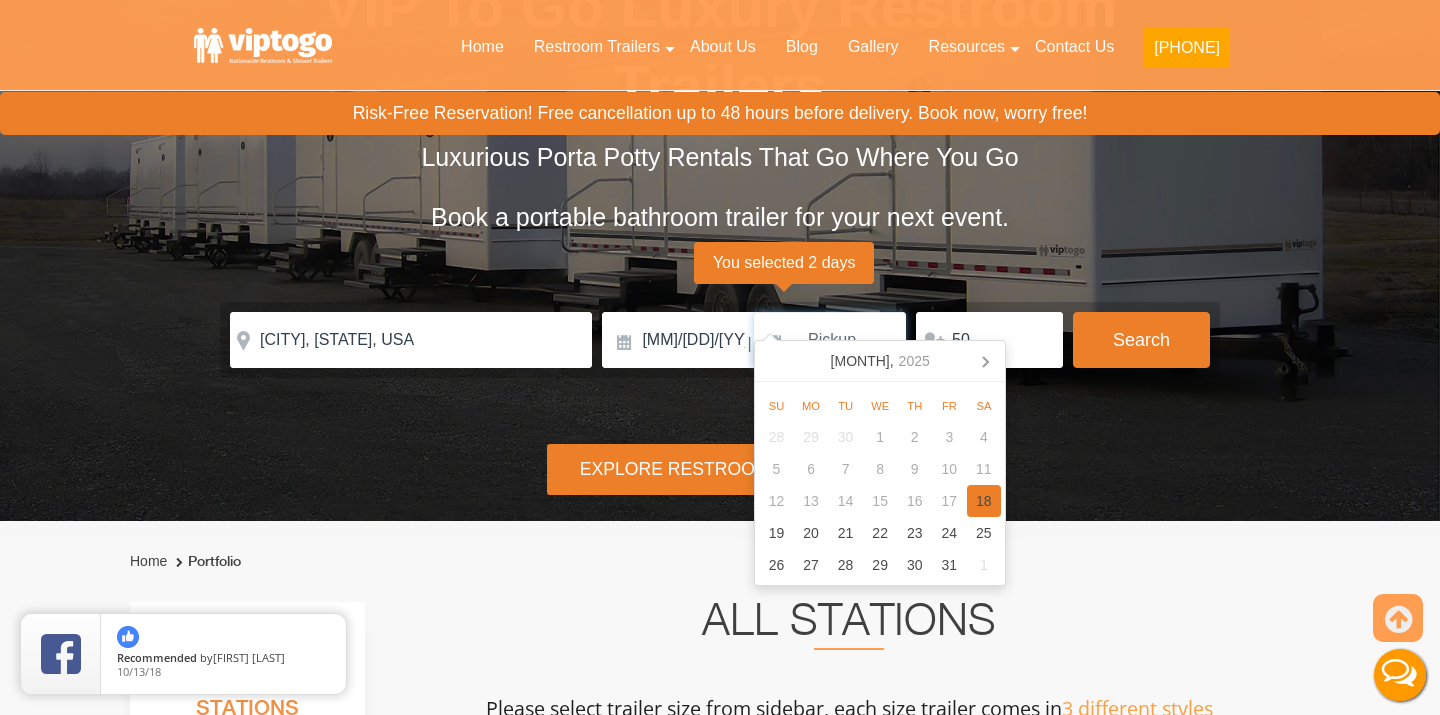 click on "18" at bounding box center (984, 501) 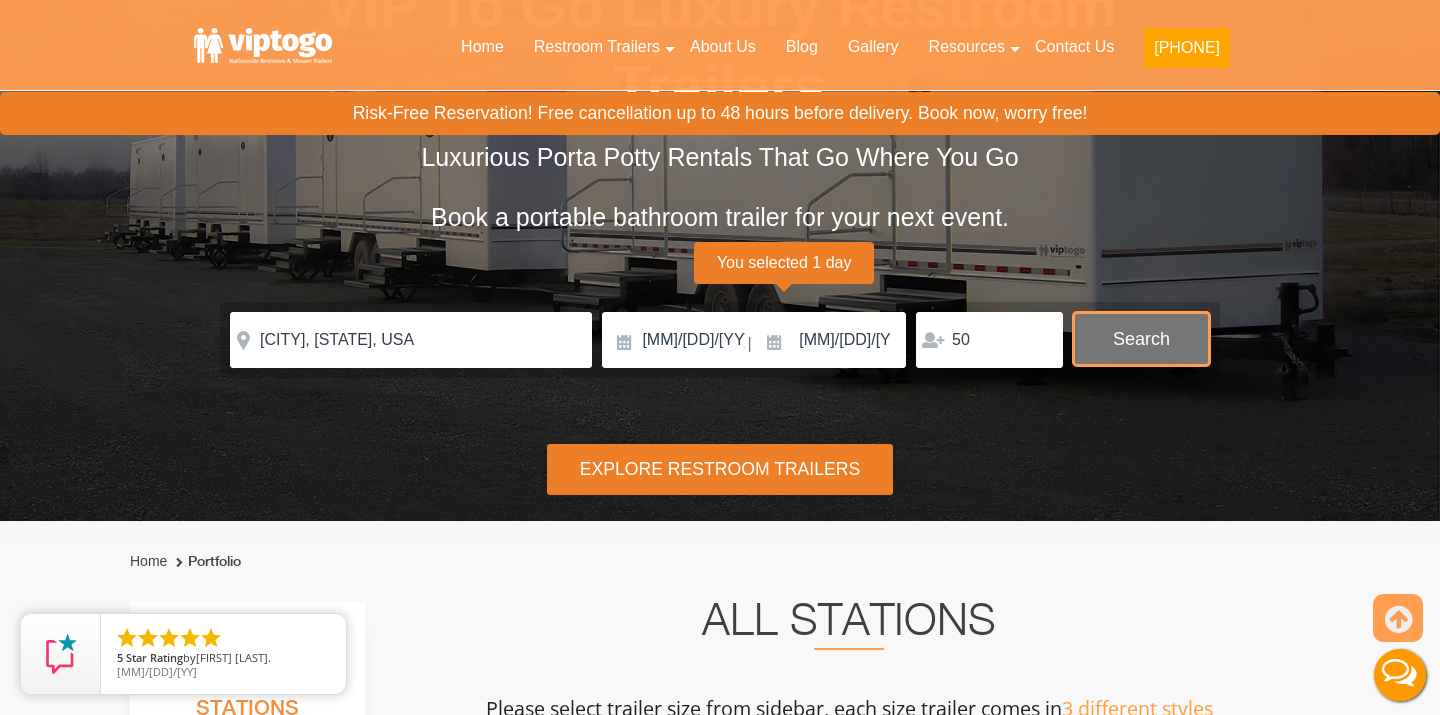 click on "Search" at bounding box center [1141, 339] 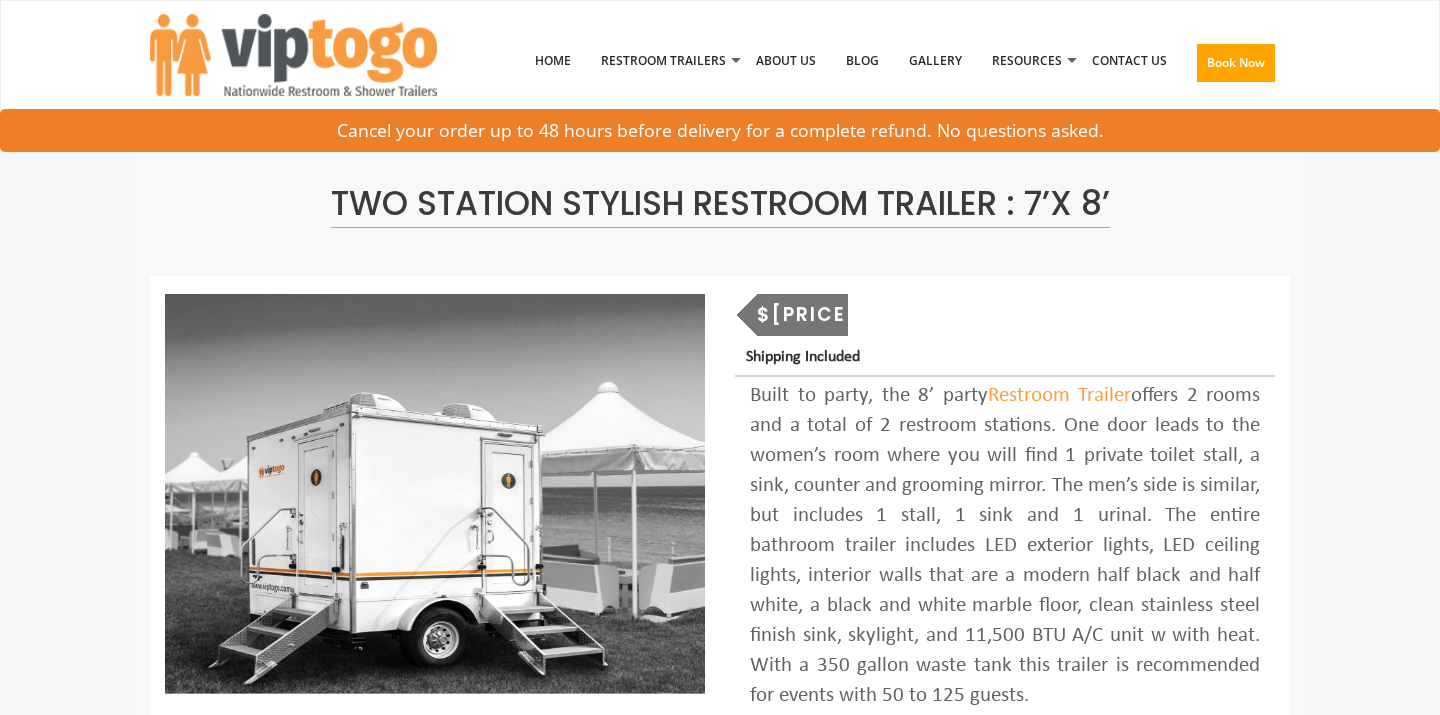 scroll, scrollTop: 0, scrollLeft: 0, axis: both 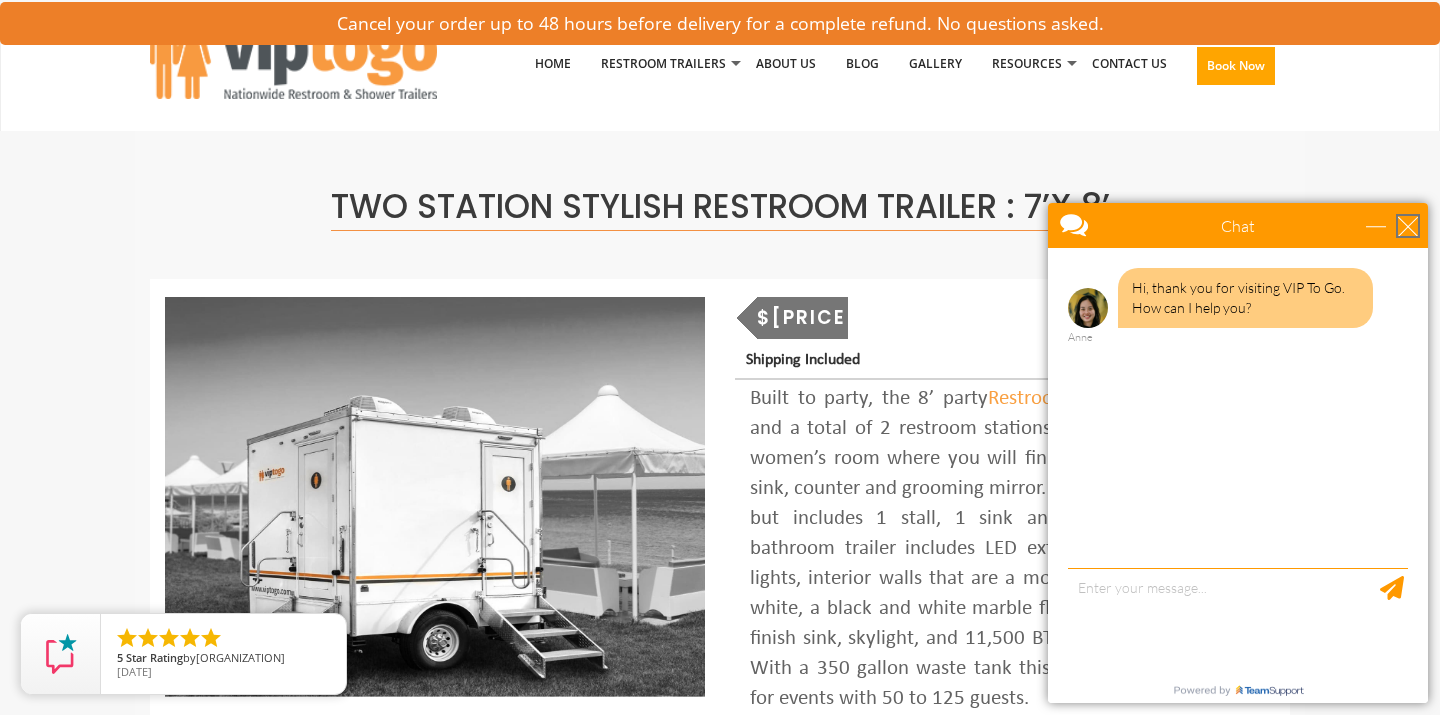 click at bounding box center [1408, 226] 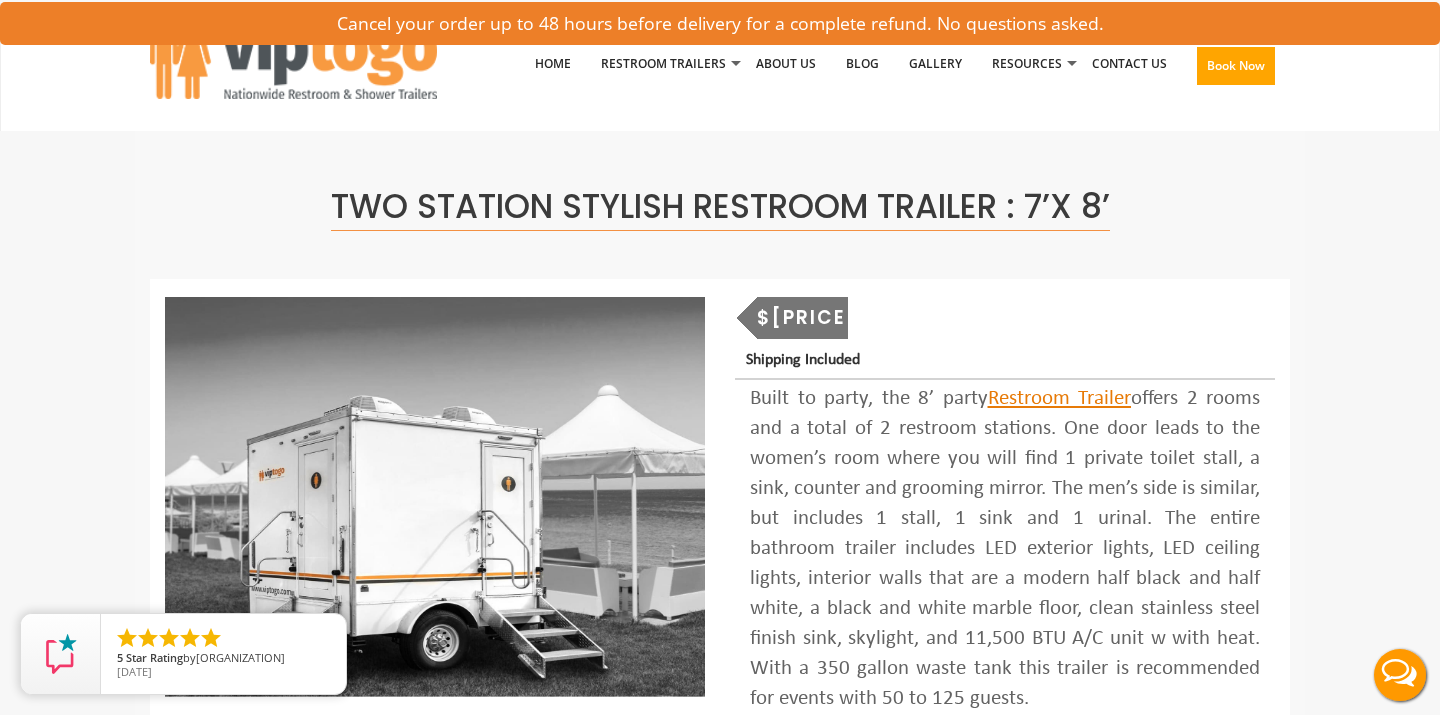 scroll, scrollTop: 0, scrollLeft: 0, axis: both 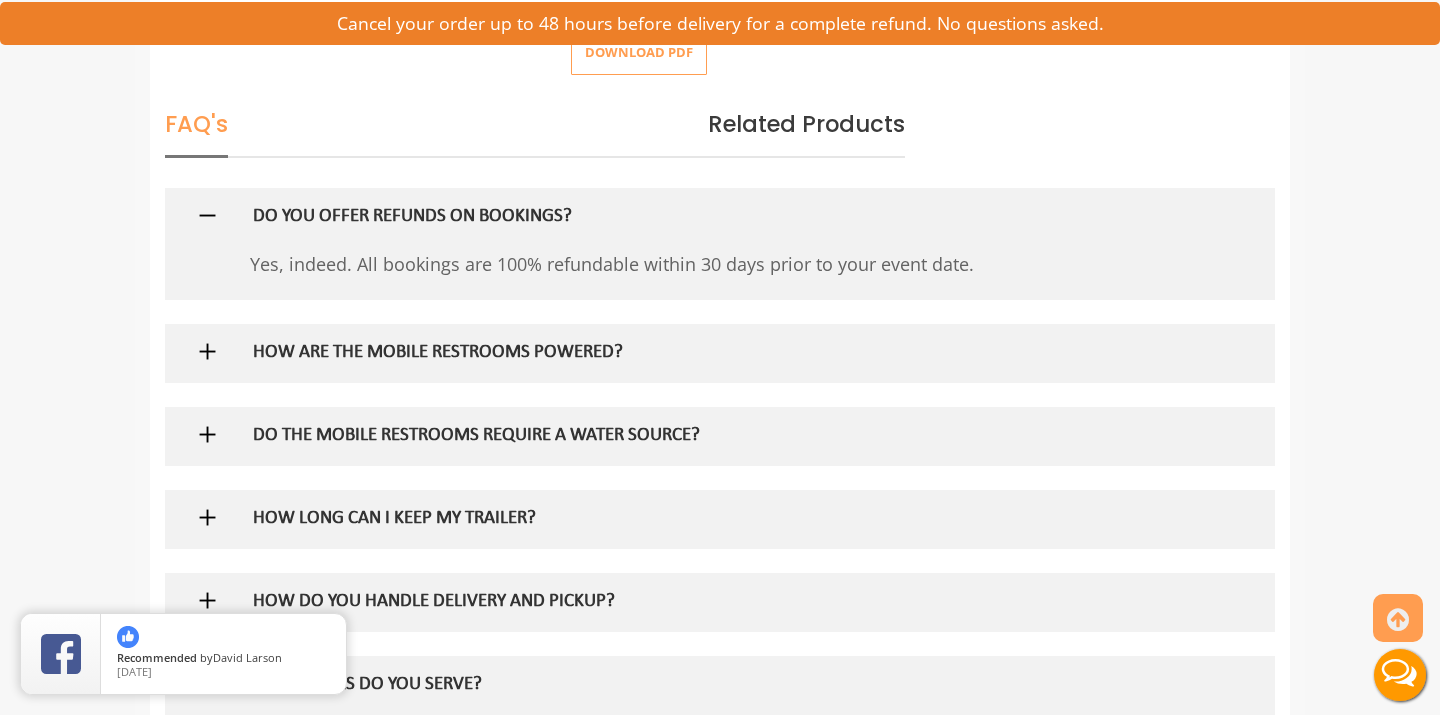 click on "HOW ARE THE MOBILE RESTROOMS POWERED?" at bounding box center [688, 353] 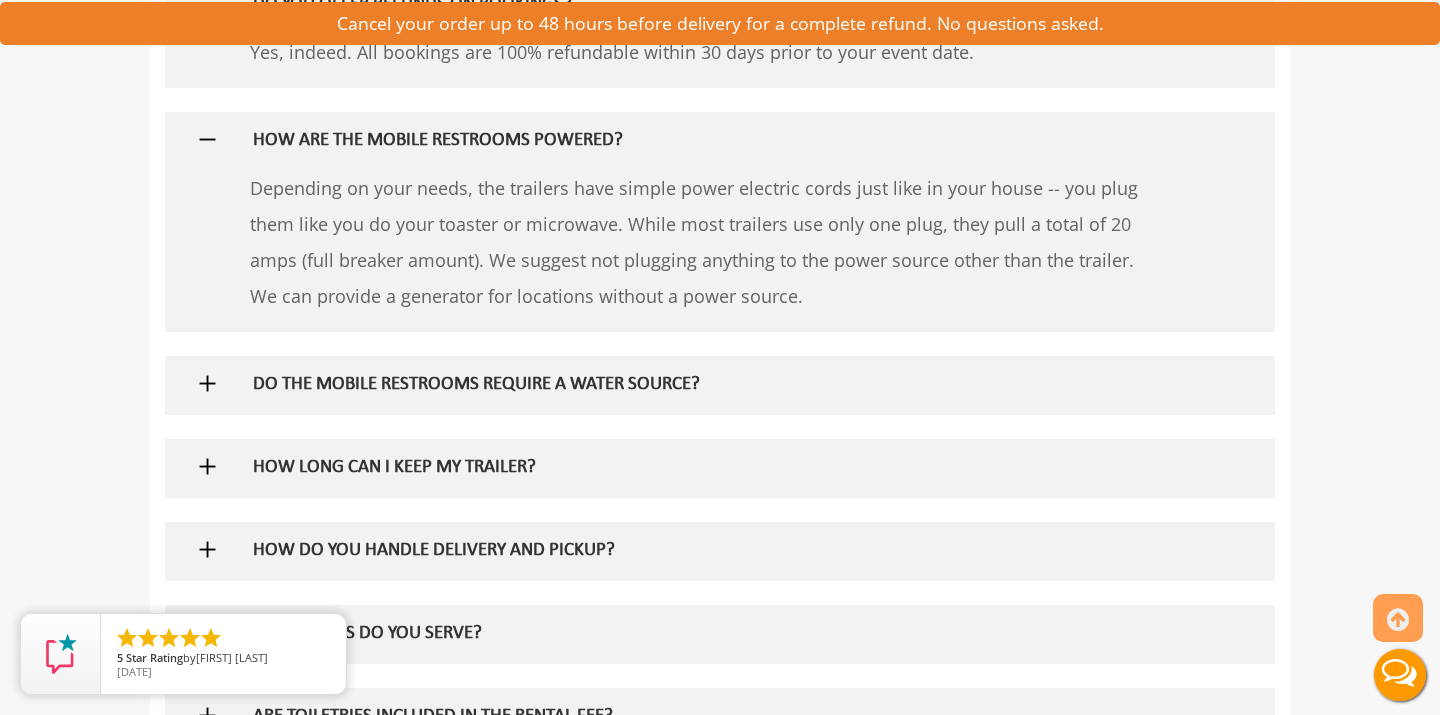 scroll, scrollTop: 1364, scrollLeft: 0, axis: vertical 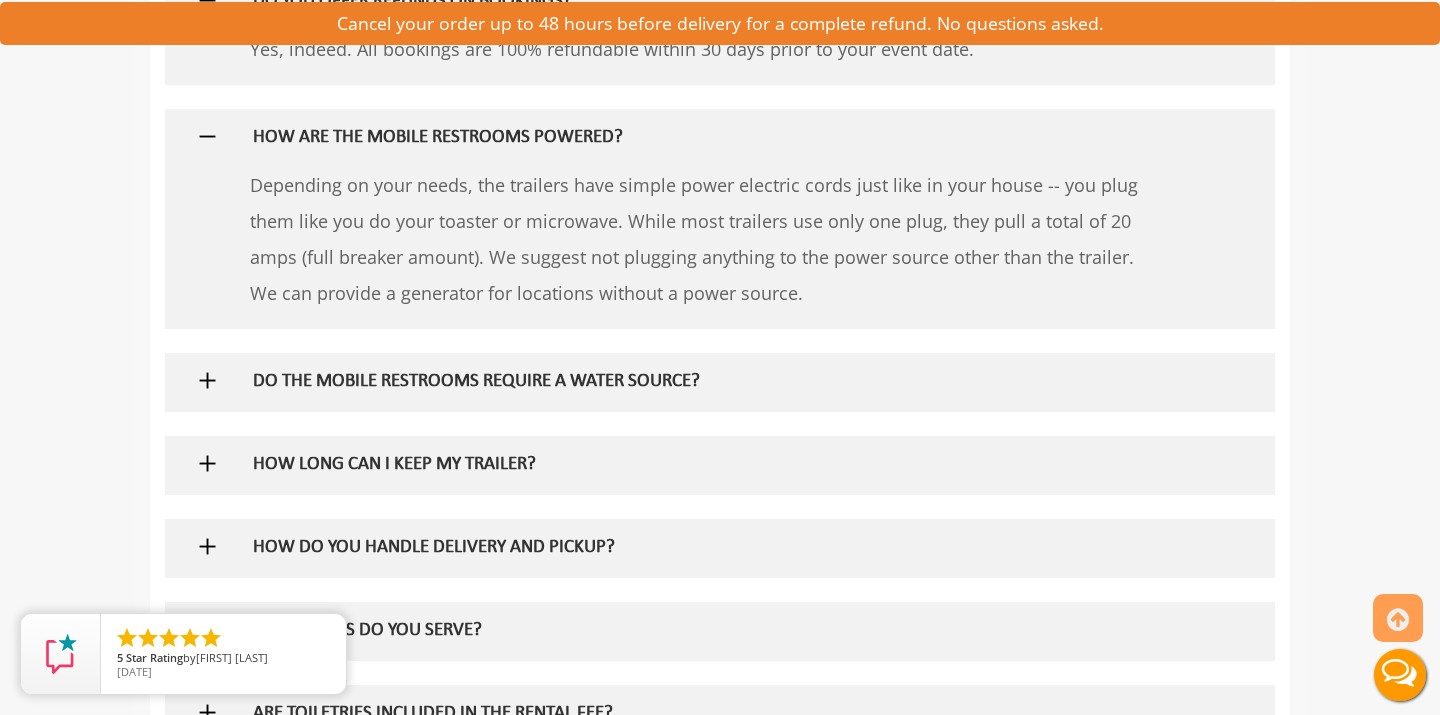 click on "DO THE MOBILE RESTROOMS REQUIRE A WATER SOURCE?" at bounding box center [688, 382] 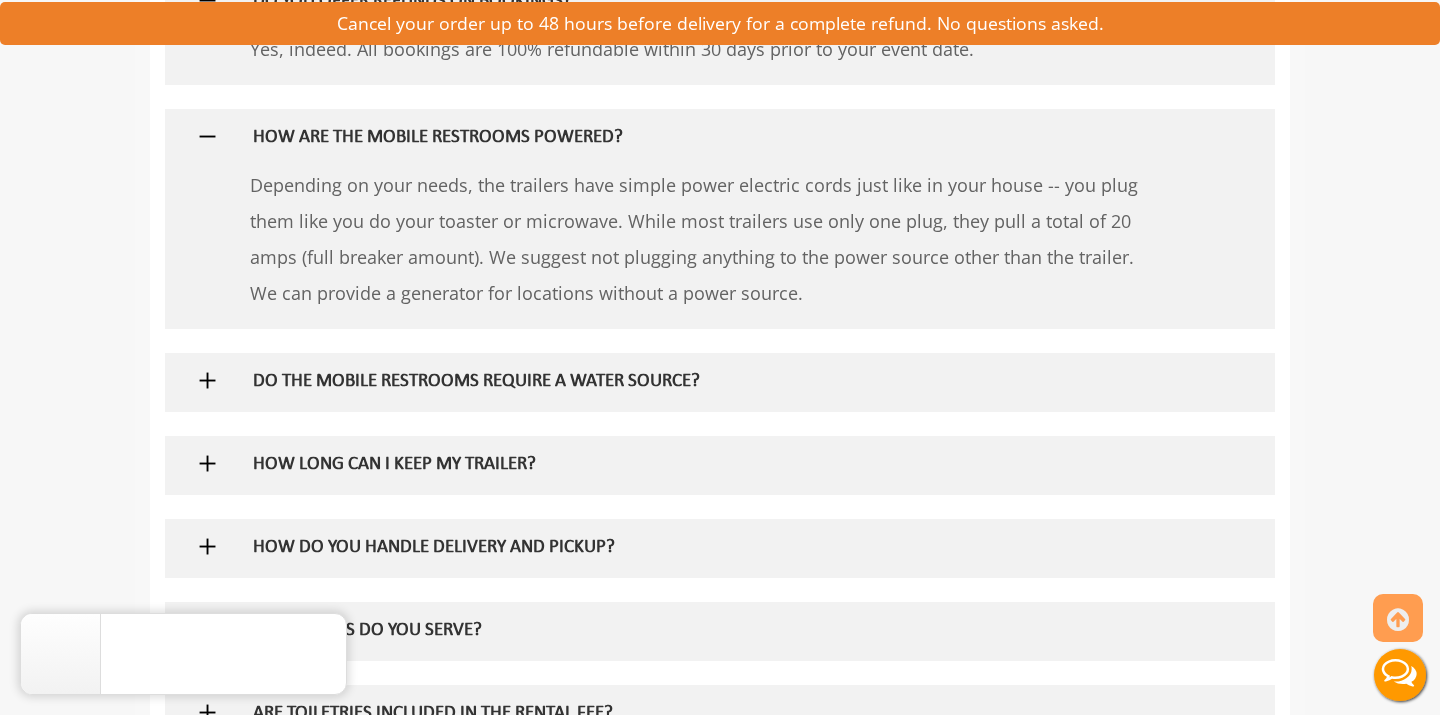 click at bounding box center (207, 380) 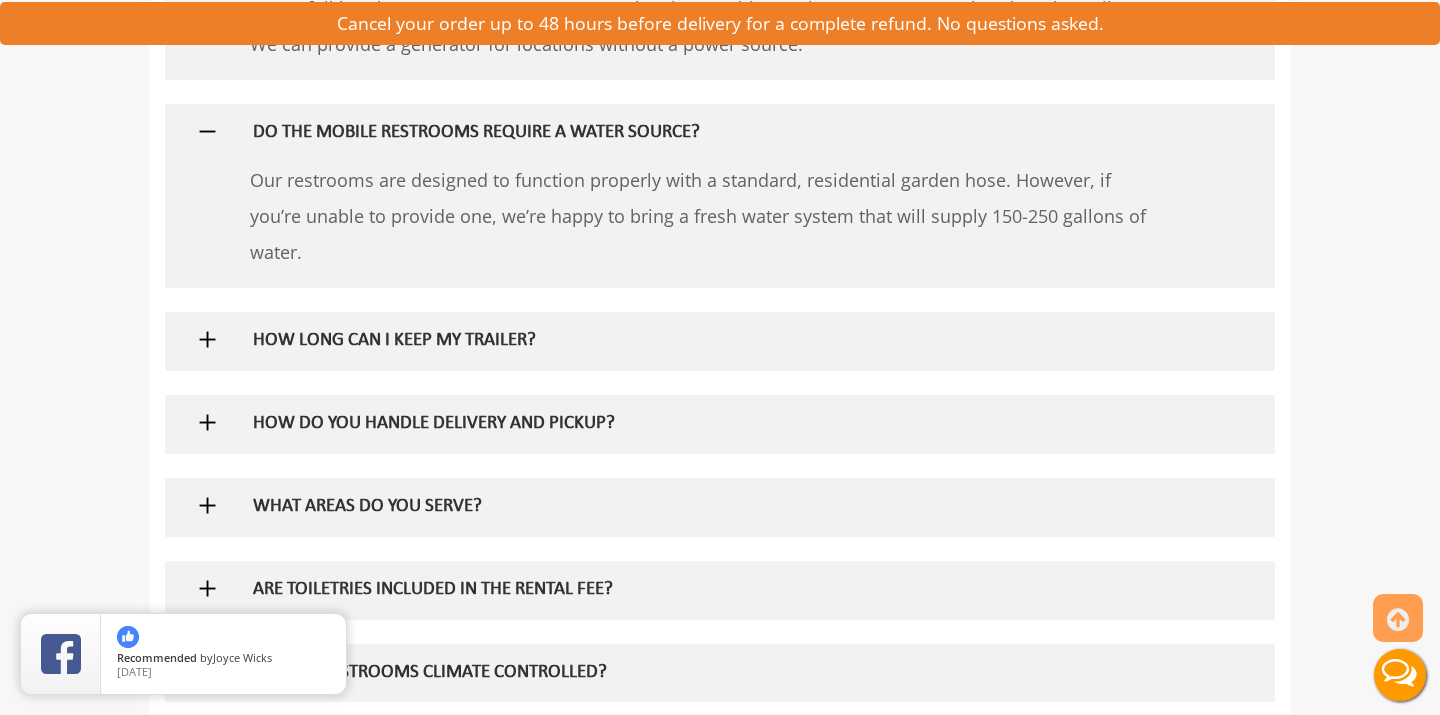 scroll, scrollTop: 1630, scrollLeft: 0, axis: vertical 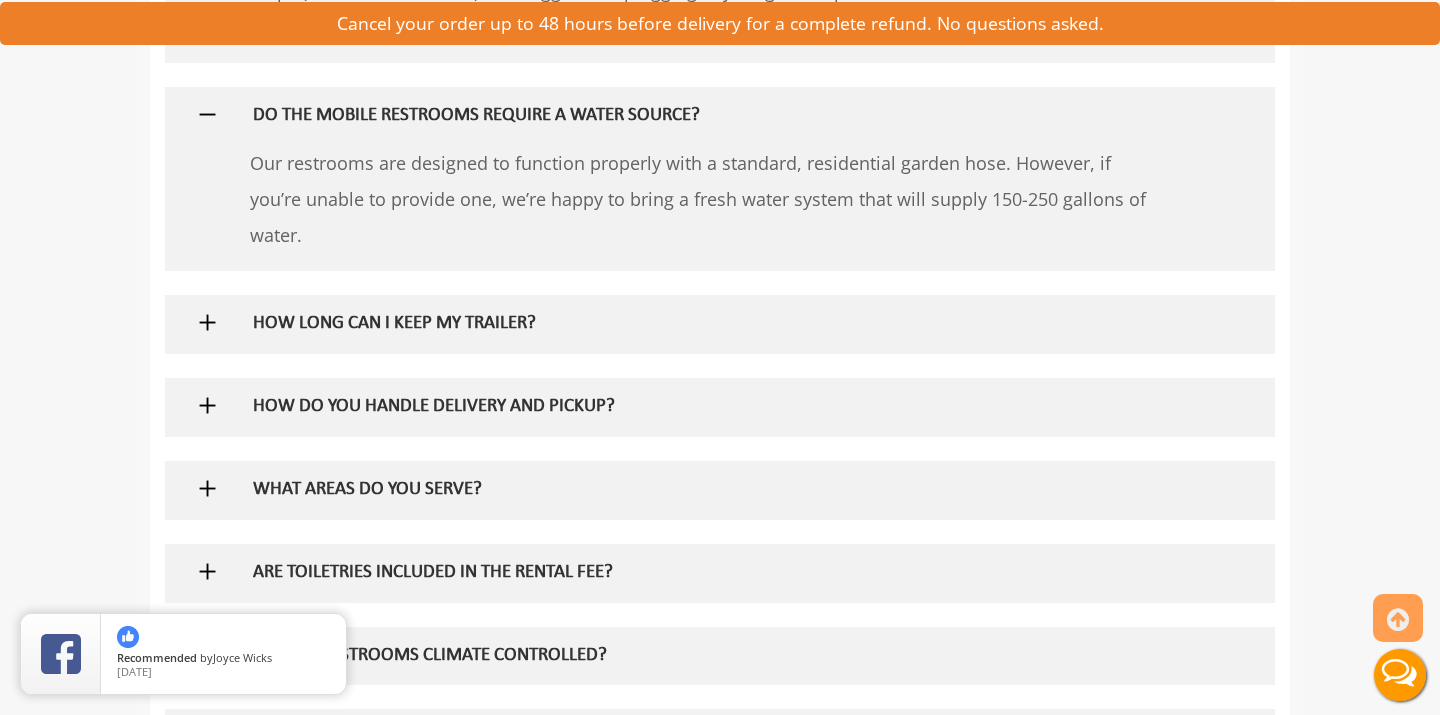 click at bounding box center (207, 322) 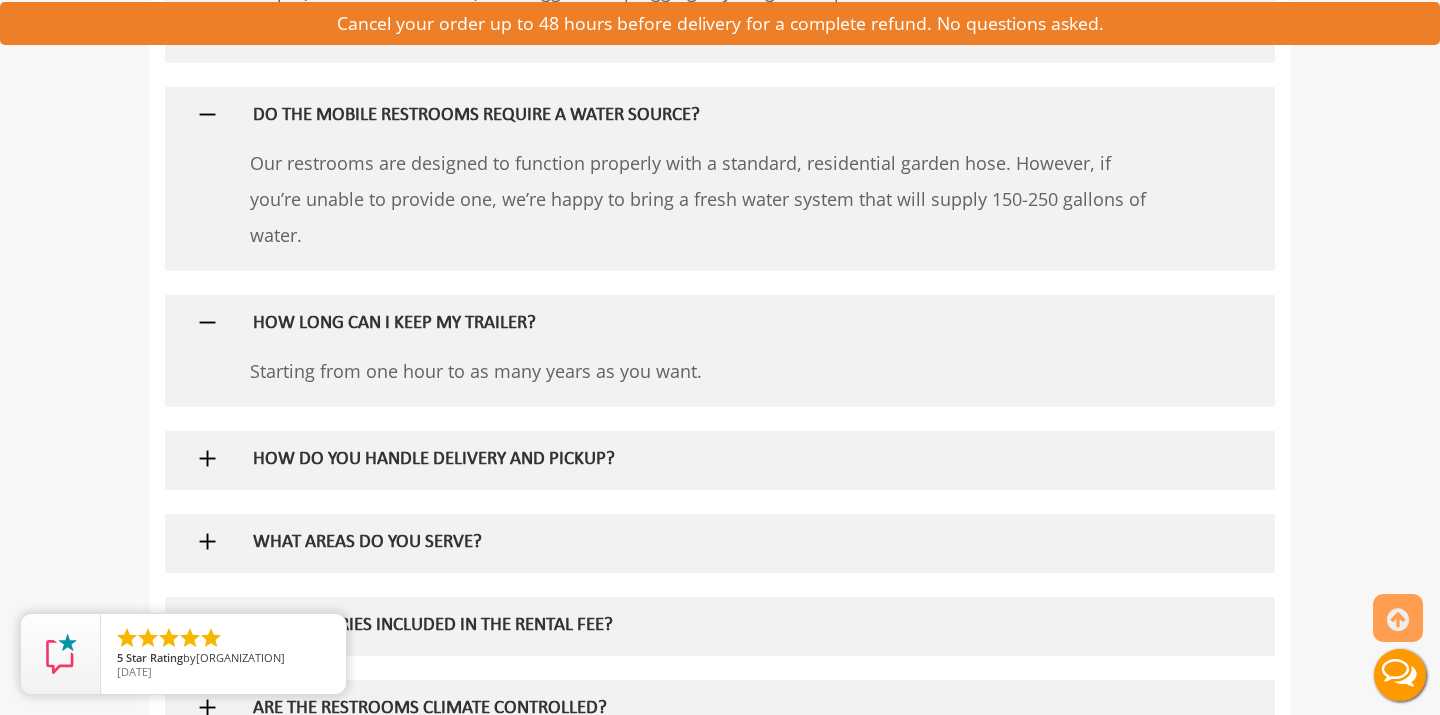 click at bounding box center [207, 322] 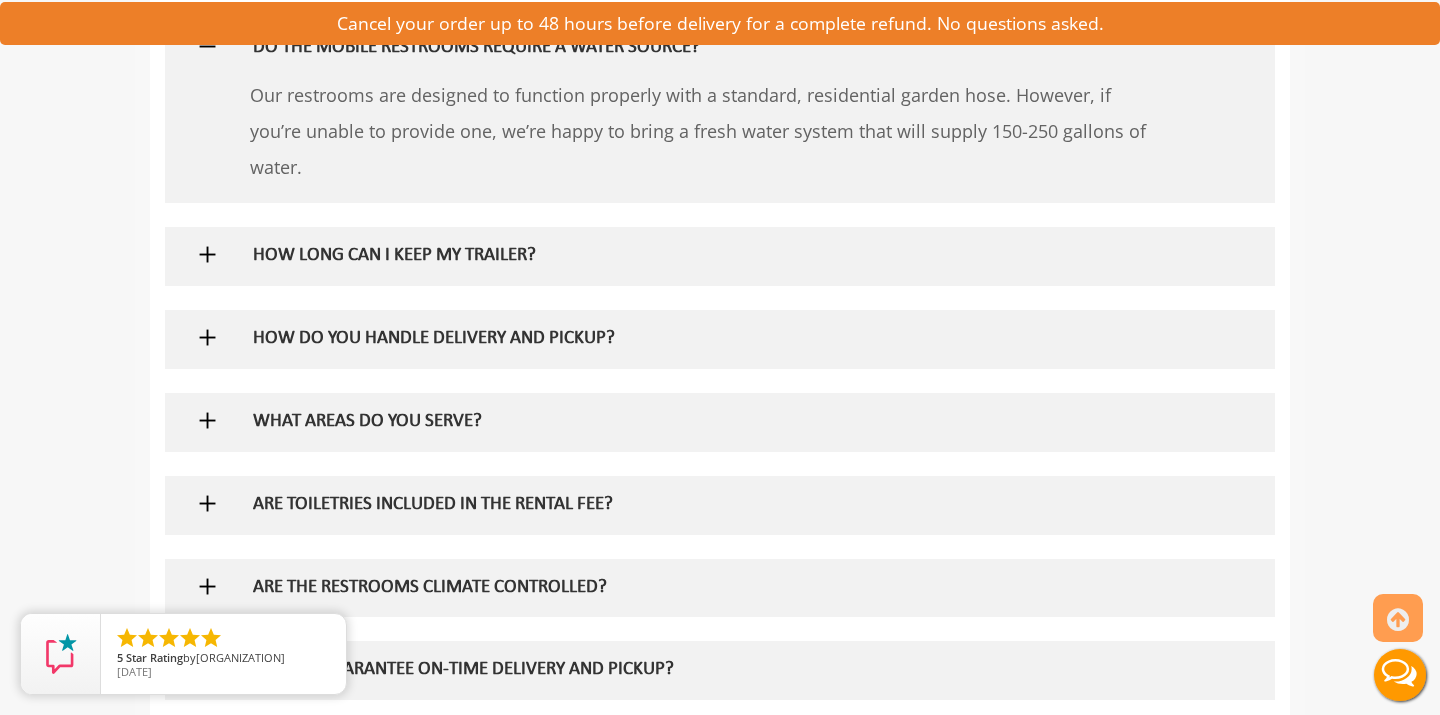 scroll, scrollTop: 1701, scrollLeft: 0, axis: vertical 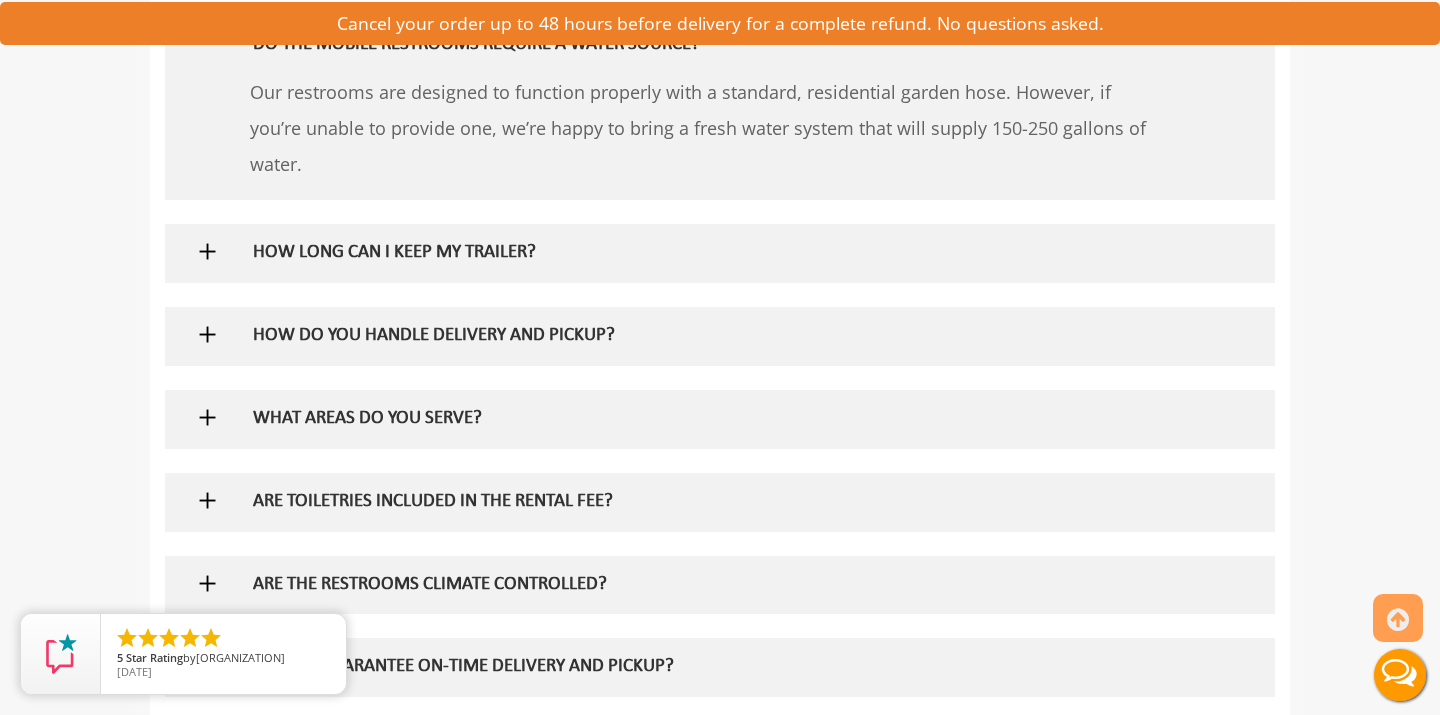 click at bounding box center (720, 336) 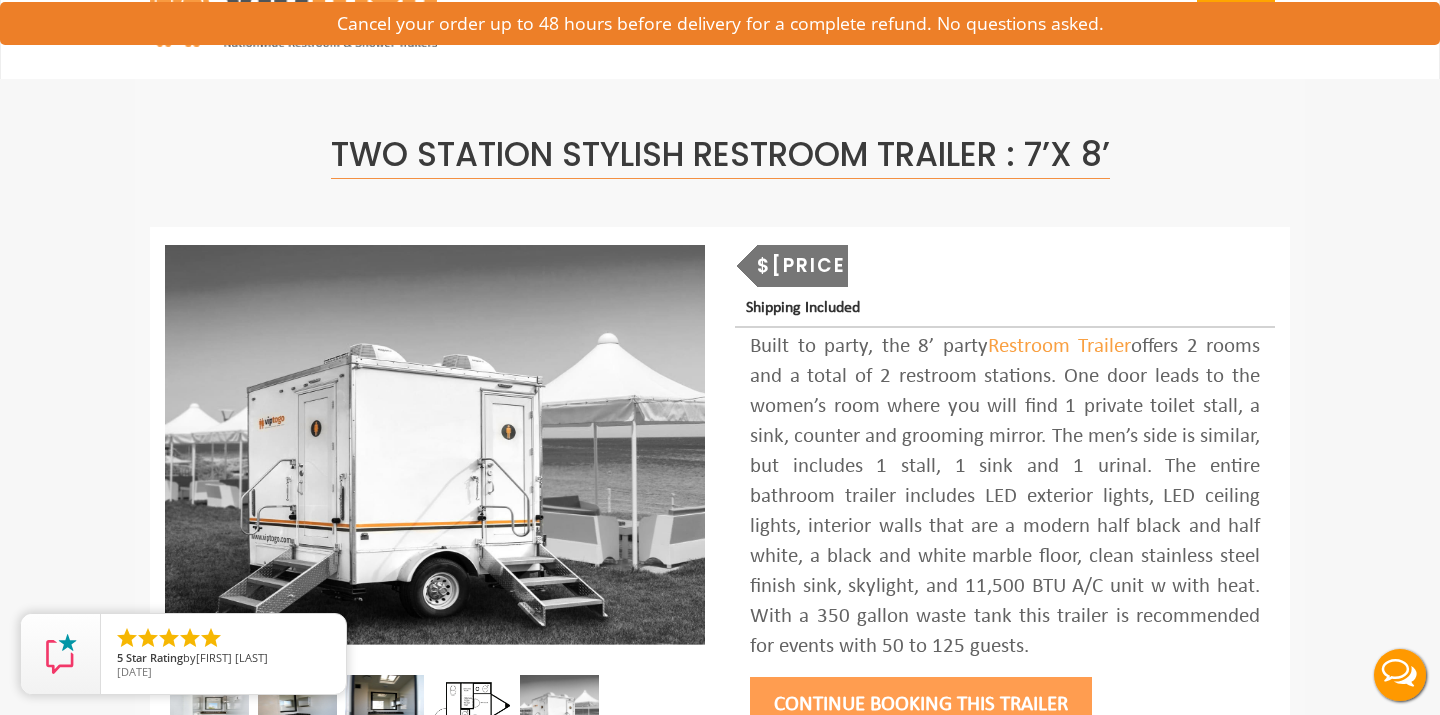 scroll, scrollTop: 79, scrollLeft: 0, axis: vertical 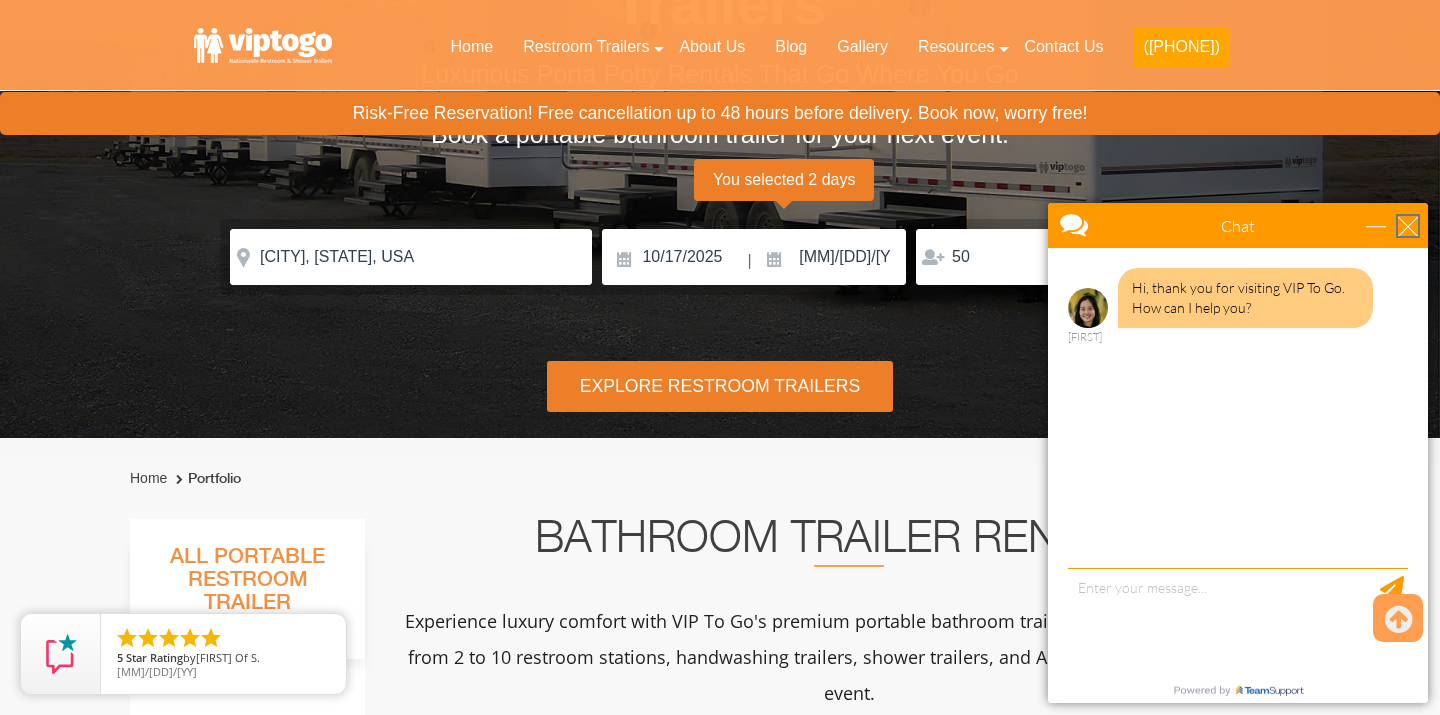 click at bounding box center (1408, 226) 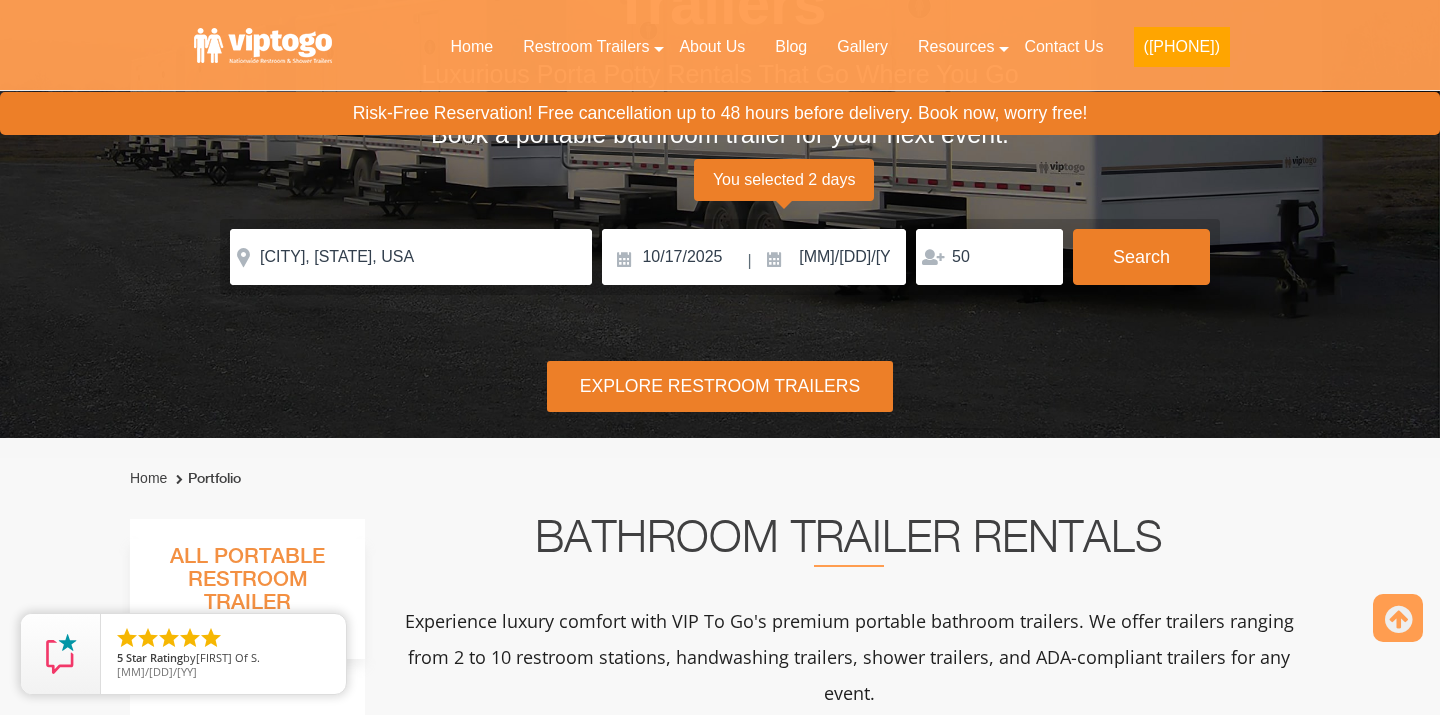 scroll, scrollTop: 0, scrollLeft: 0, axis: both 